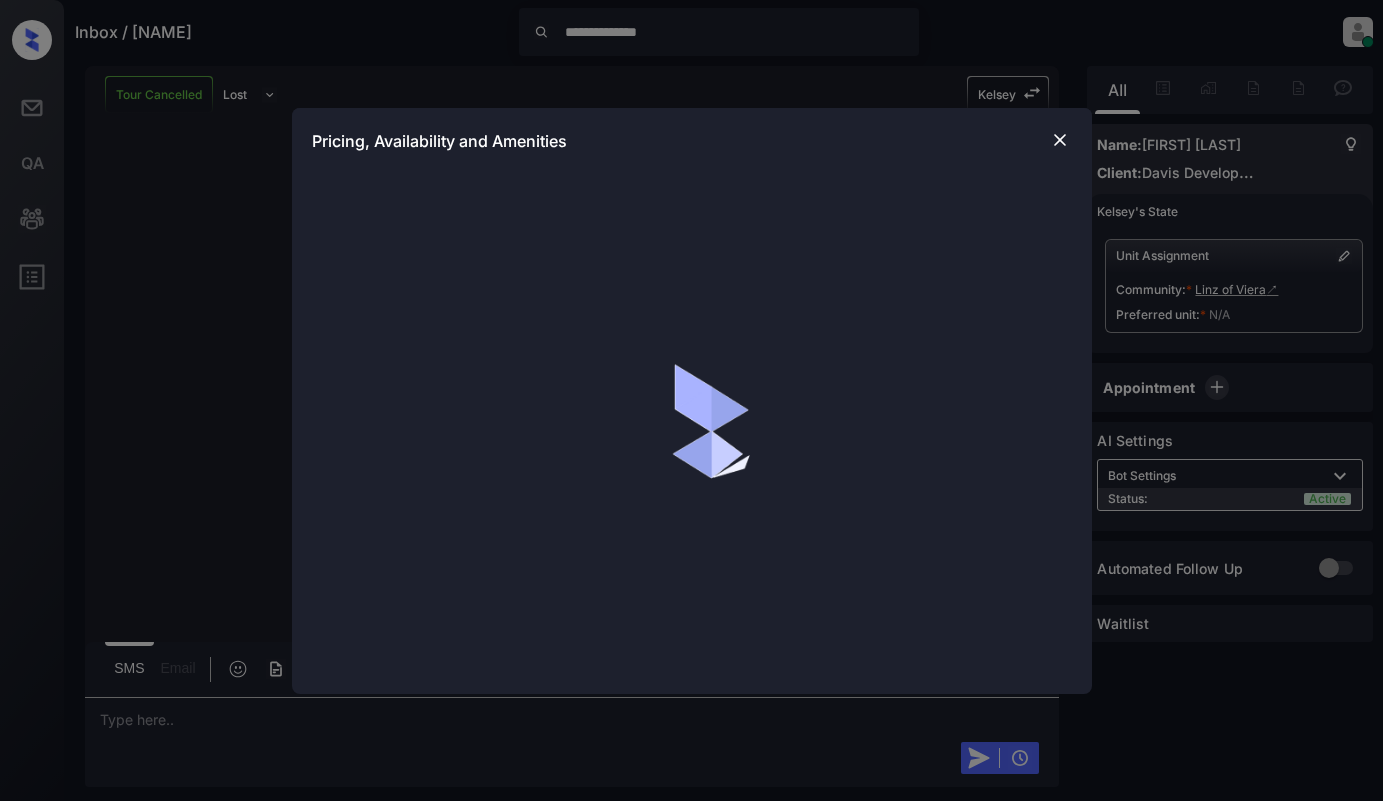 scroll, scrollTop: 0, scrollLeft: 0, axis: both 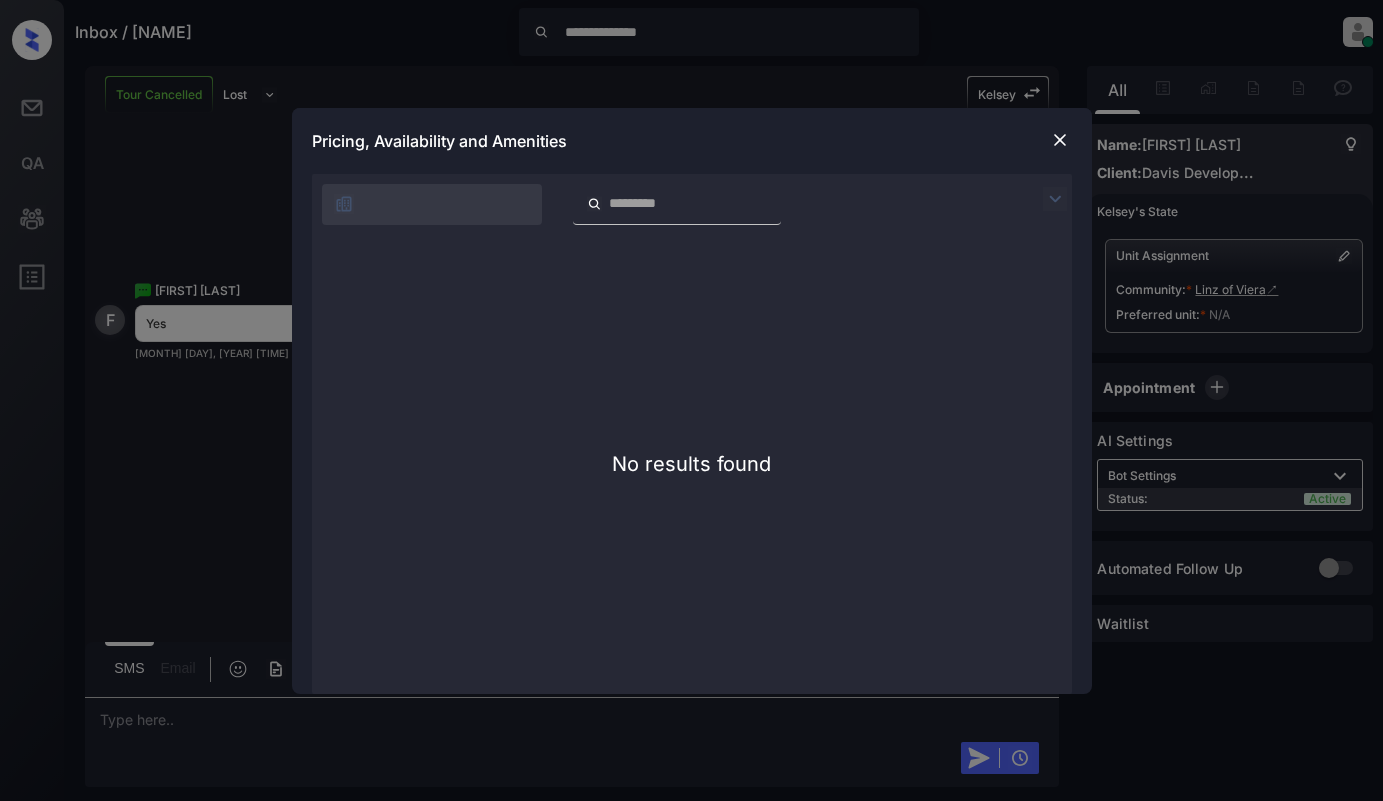 click at bounding box center [1060, 140] 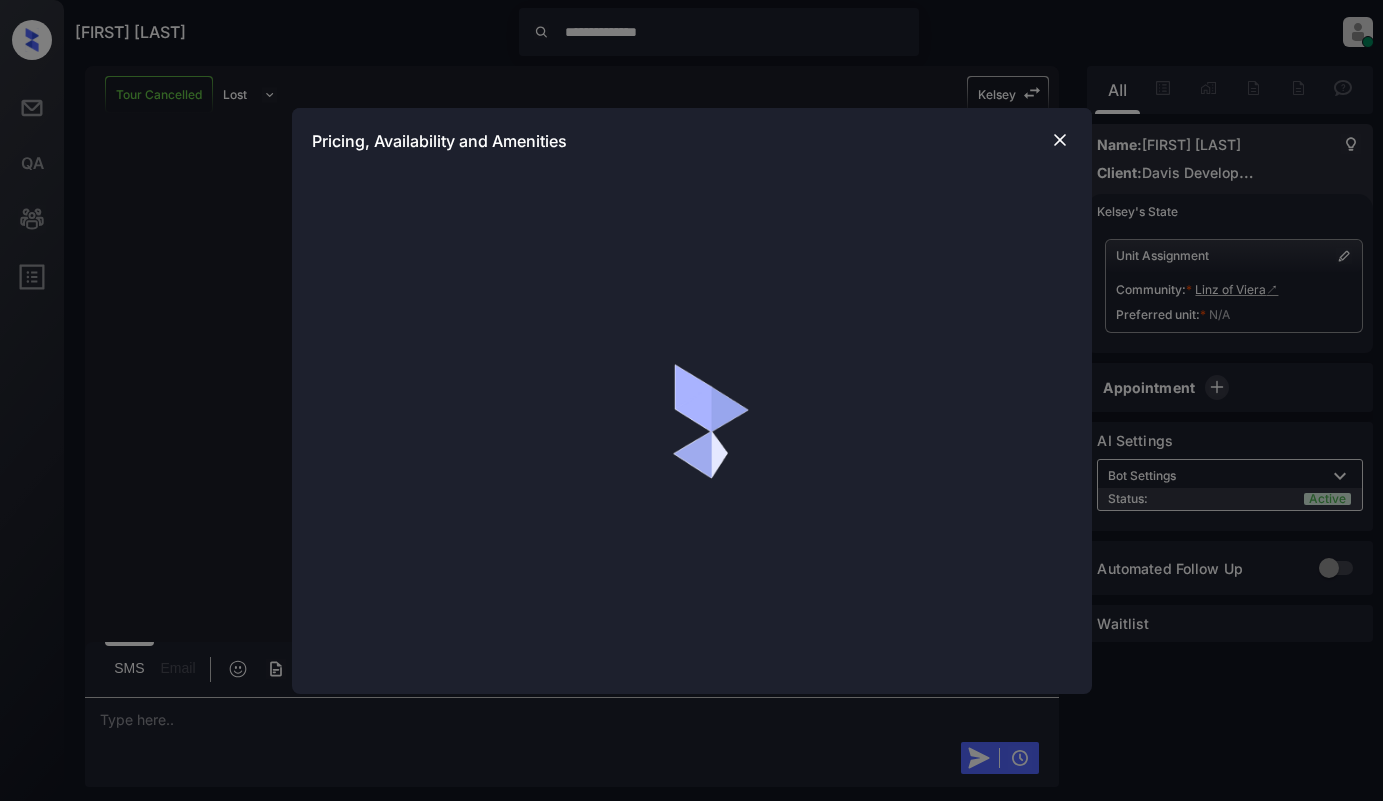 scroll, scrollTop: 0, scrollLeft: 0, axis: both 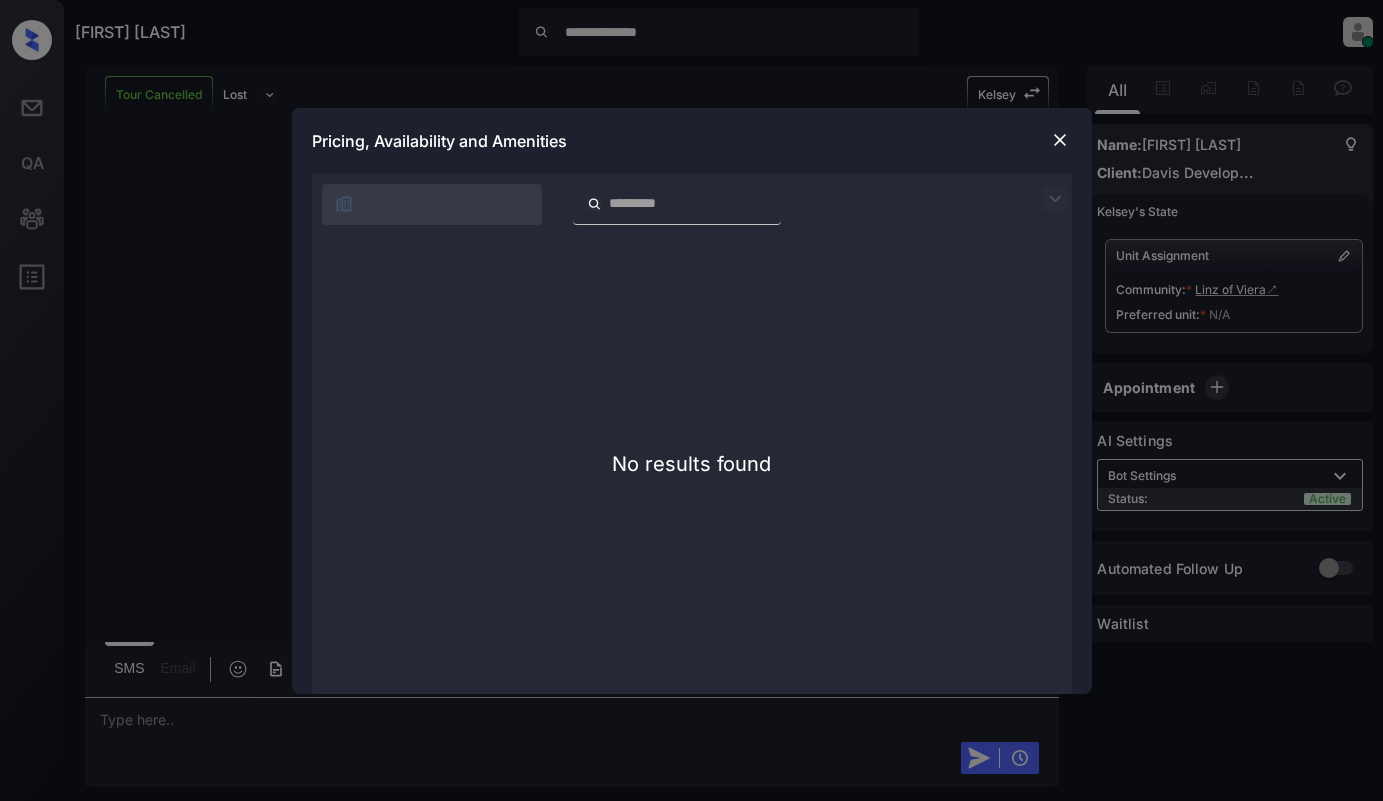 click on "**********" at bounding box center [691, 400] 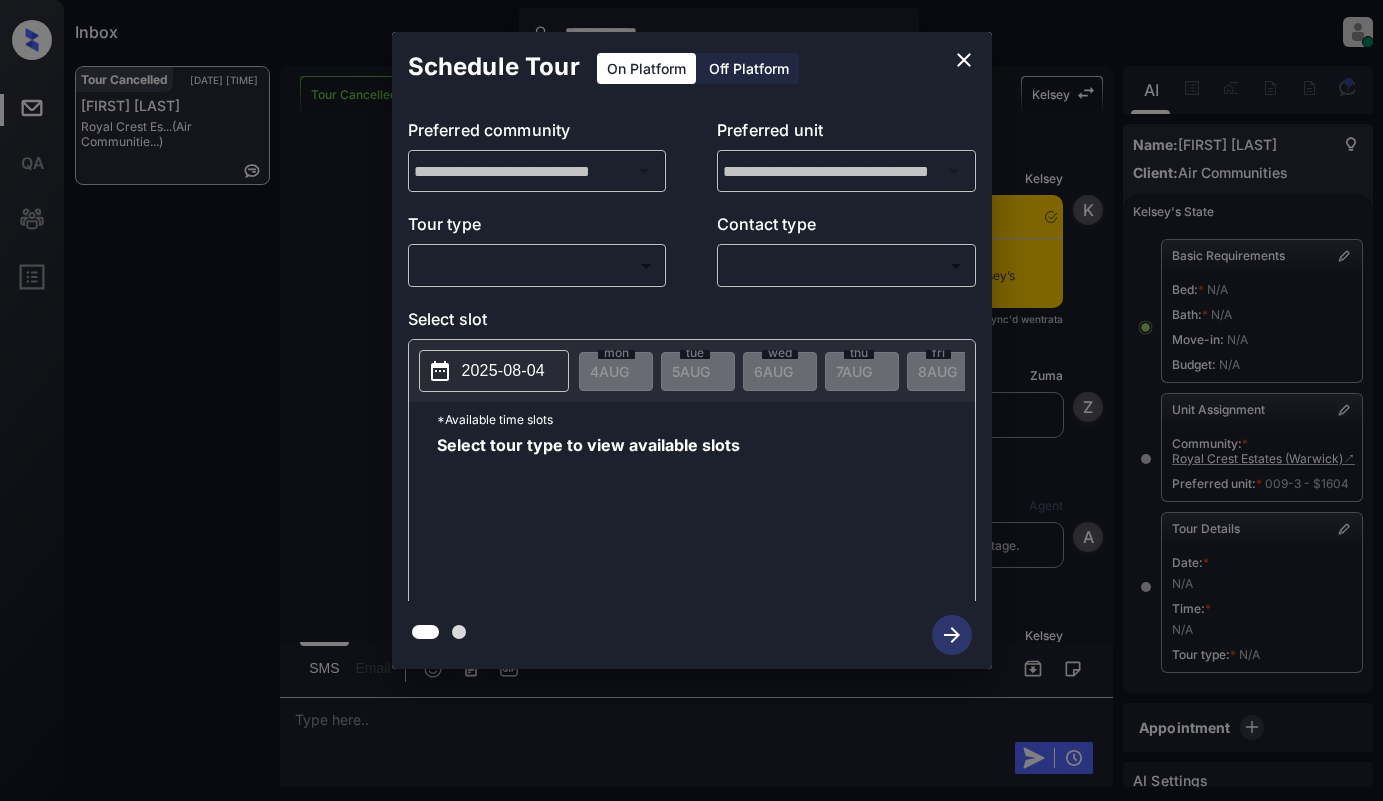 scroll, scrollTop: 0, scrollLeft: 0, axis: both 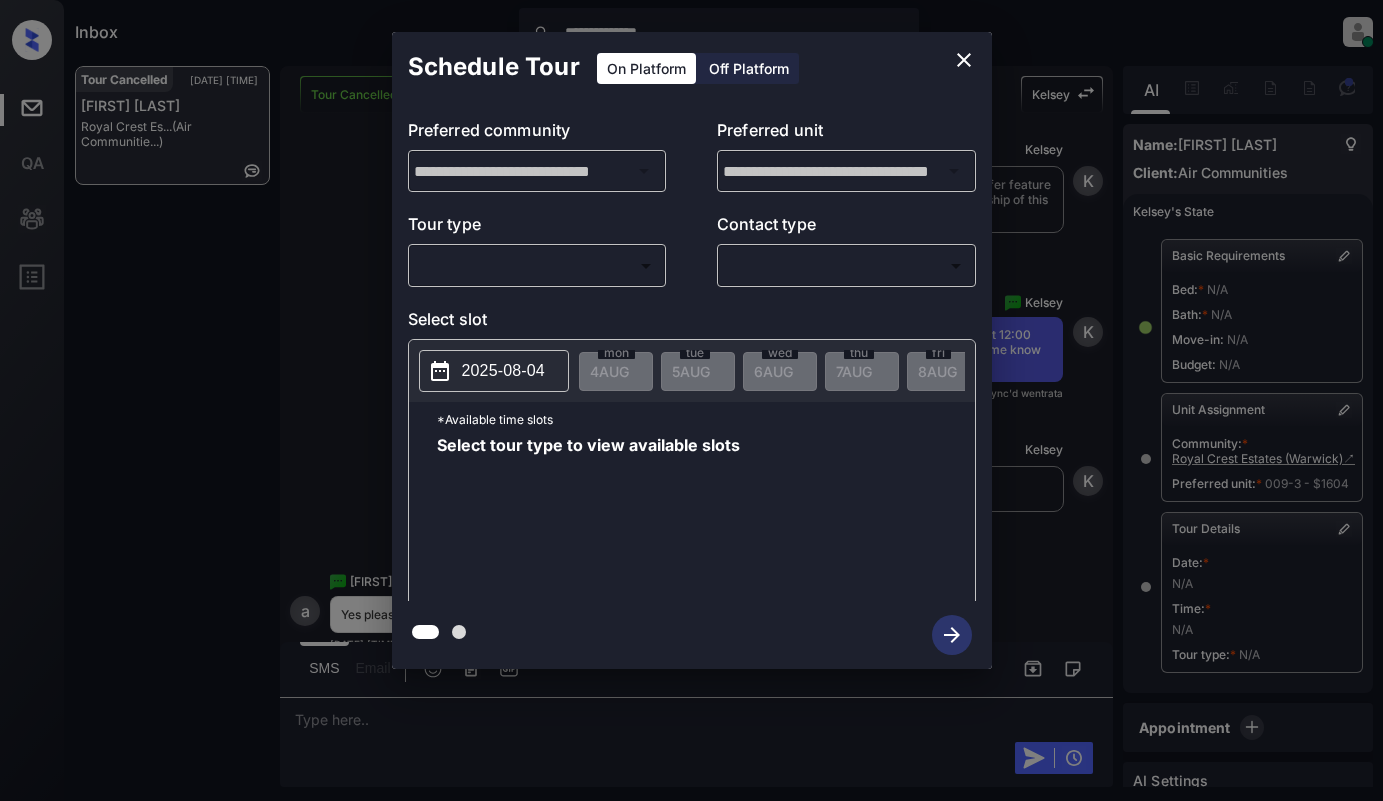 click on "​ ​" at bounding box center (537, 265) 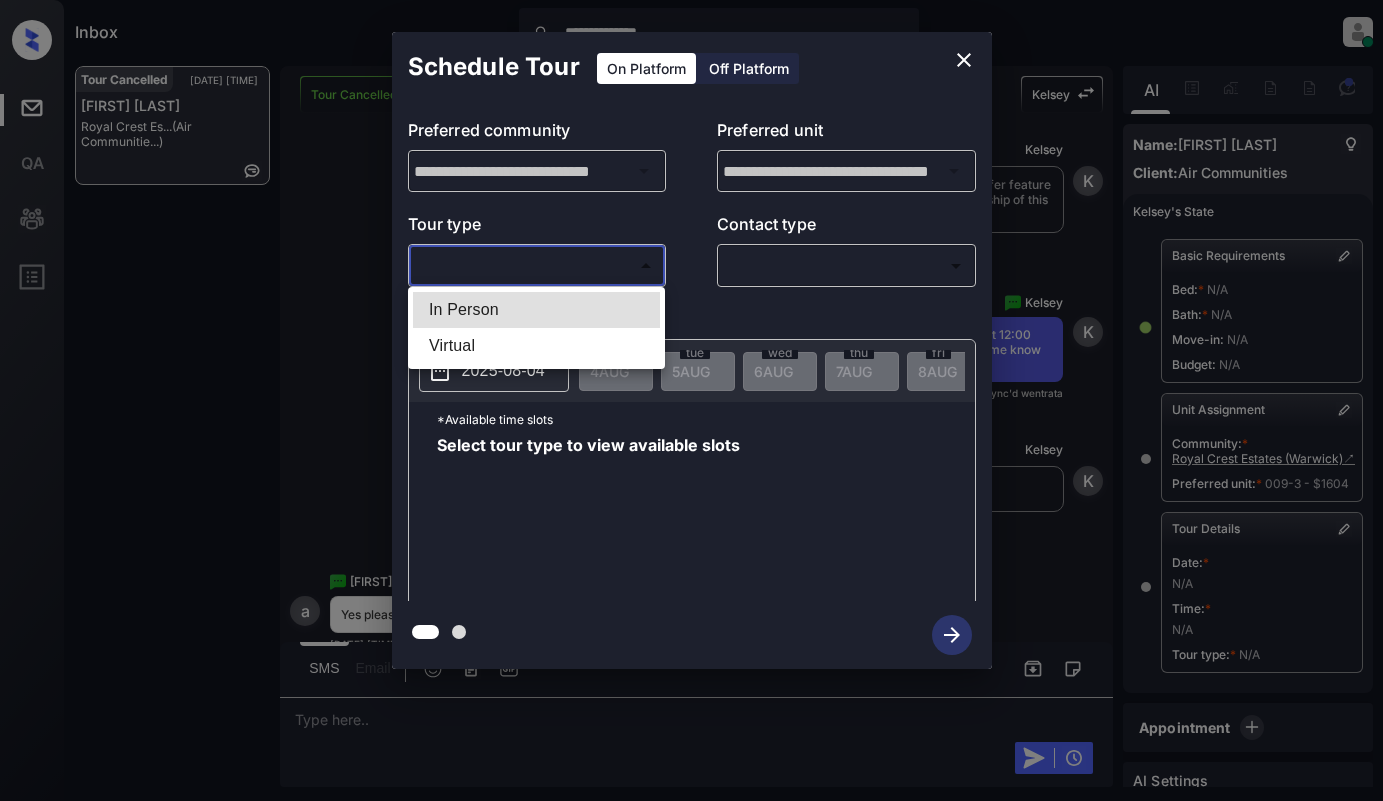 click on "**********" at bounding box center (691, 400) 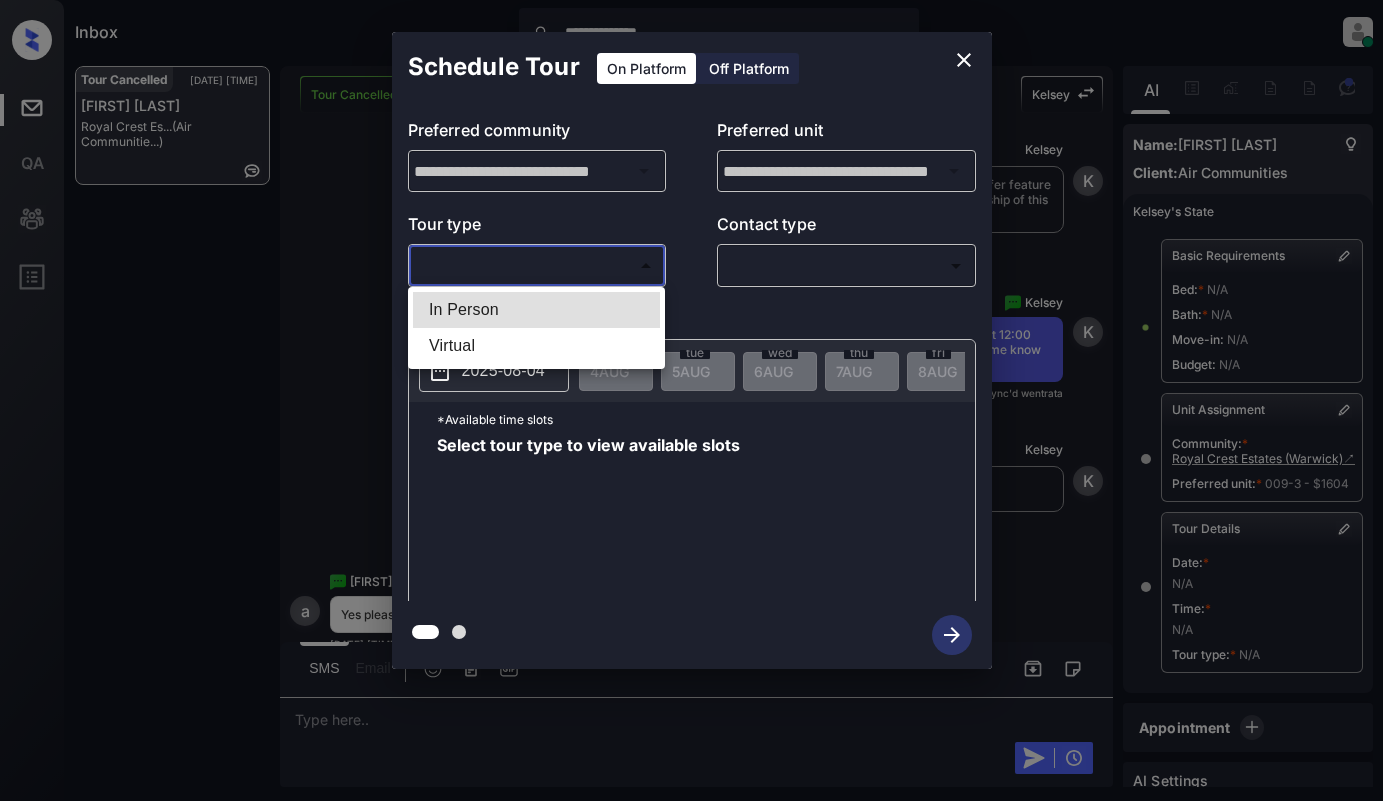 click on "In Person" at bounding box center (536, 310) 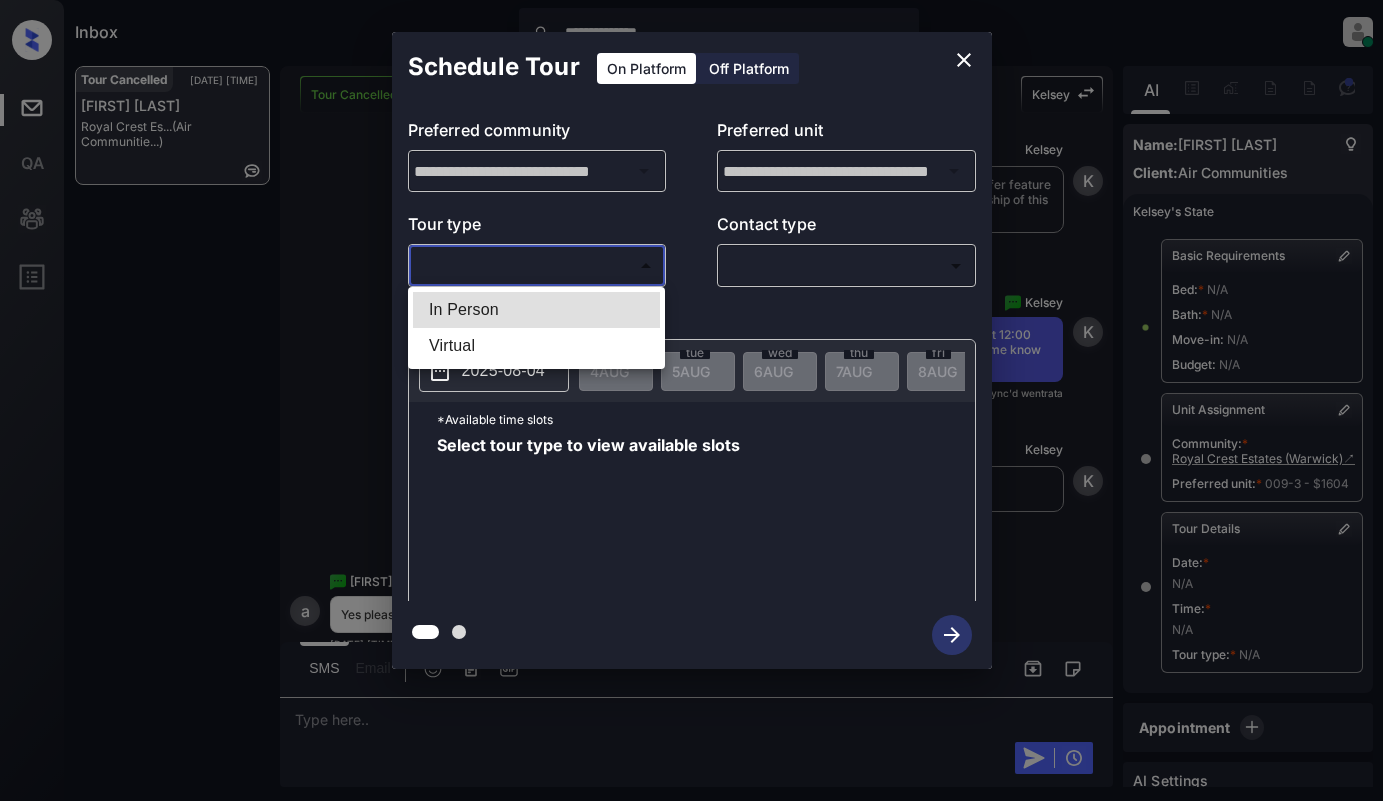 type on "********" 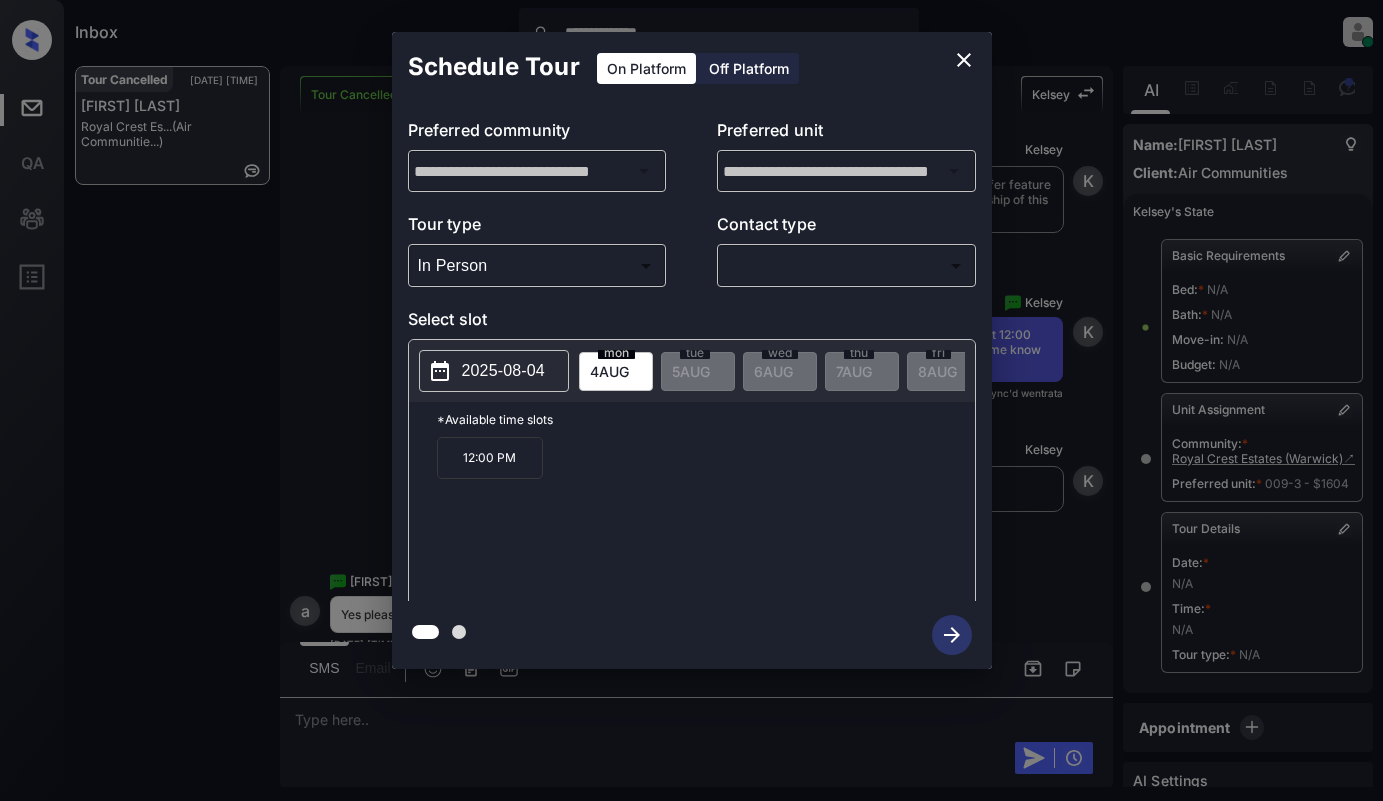 click on "2025-08-04" at bounding box center [503, 371] 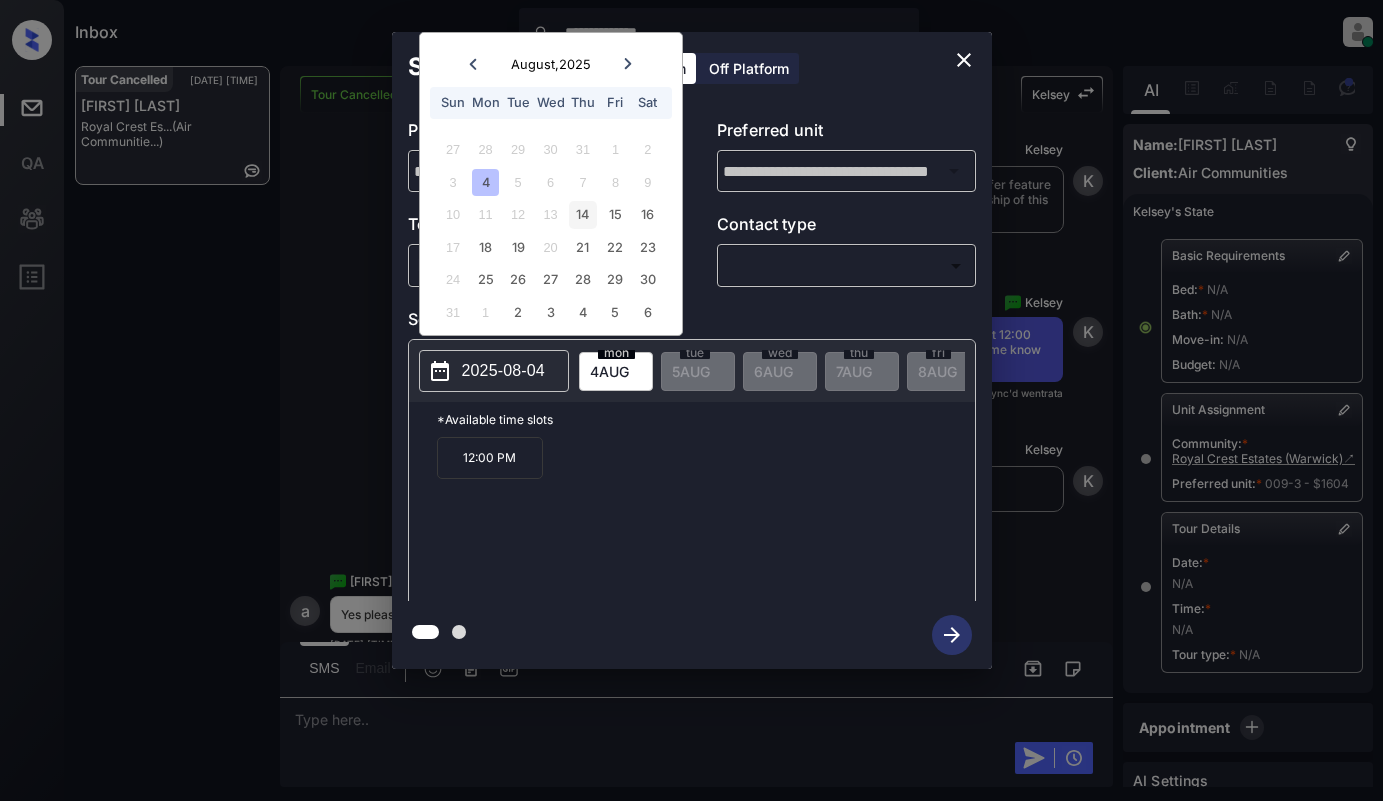 click on "14" at bounding box center [582, 214] 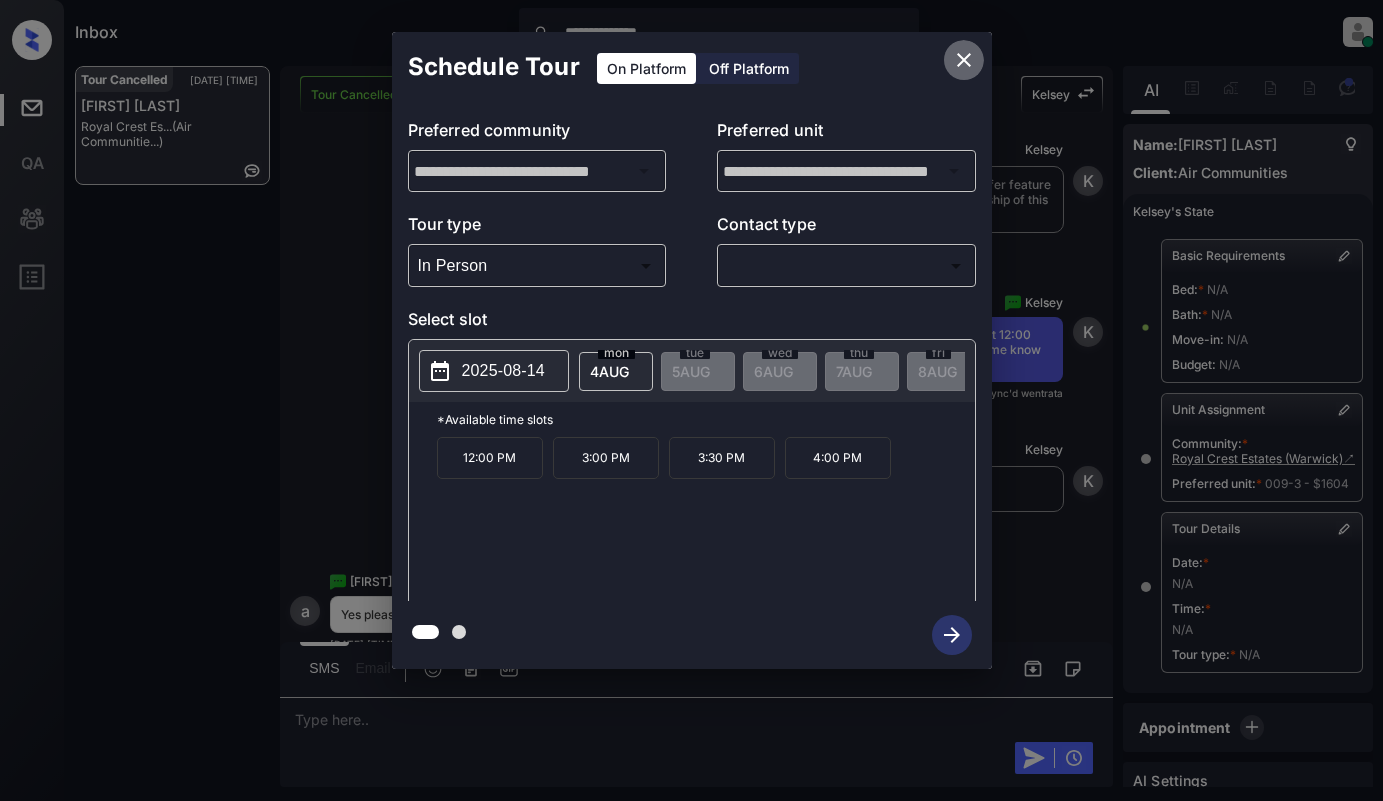 click 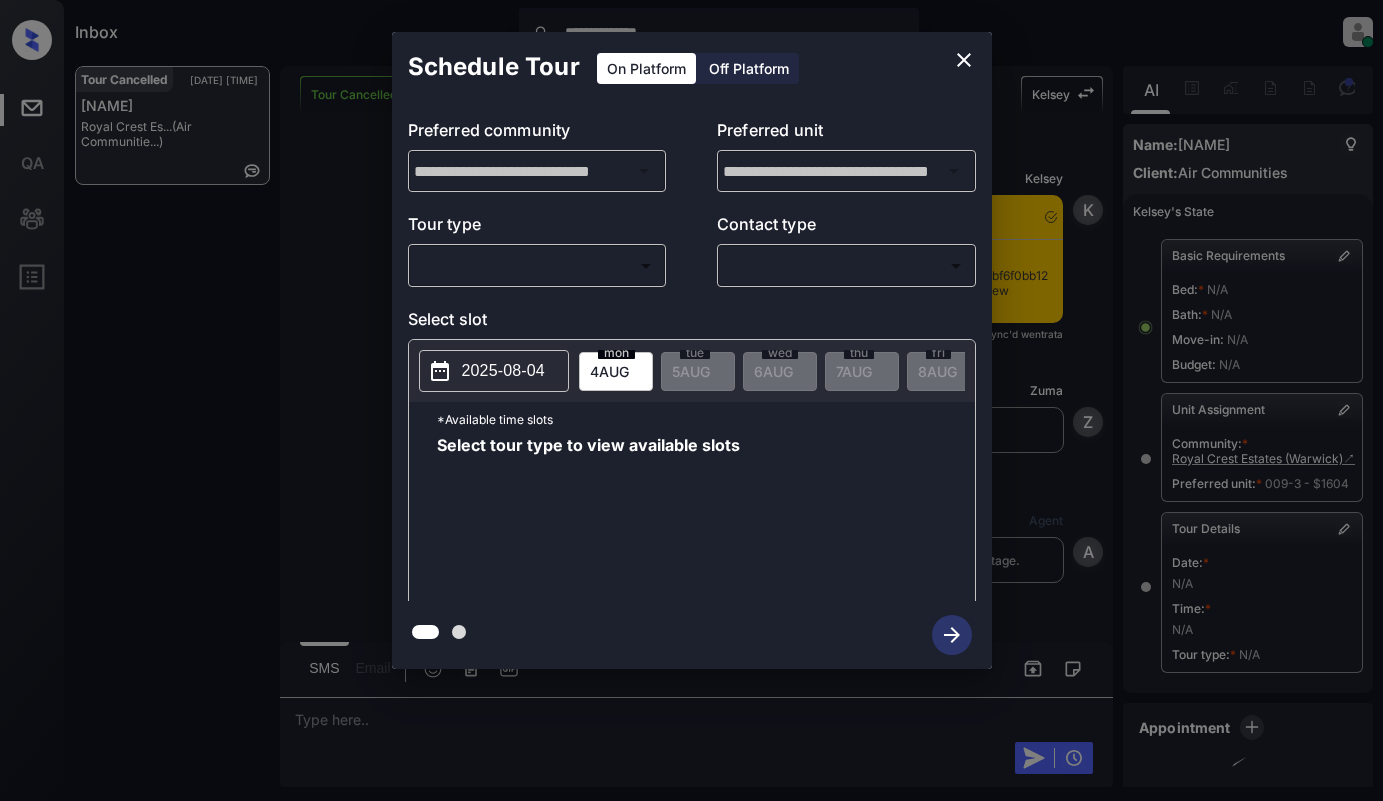 scroll, scrollTop: 0, scrollLeft: 0, axis: both 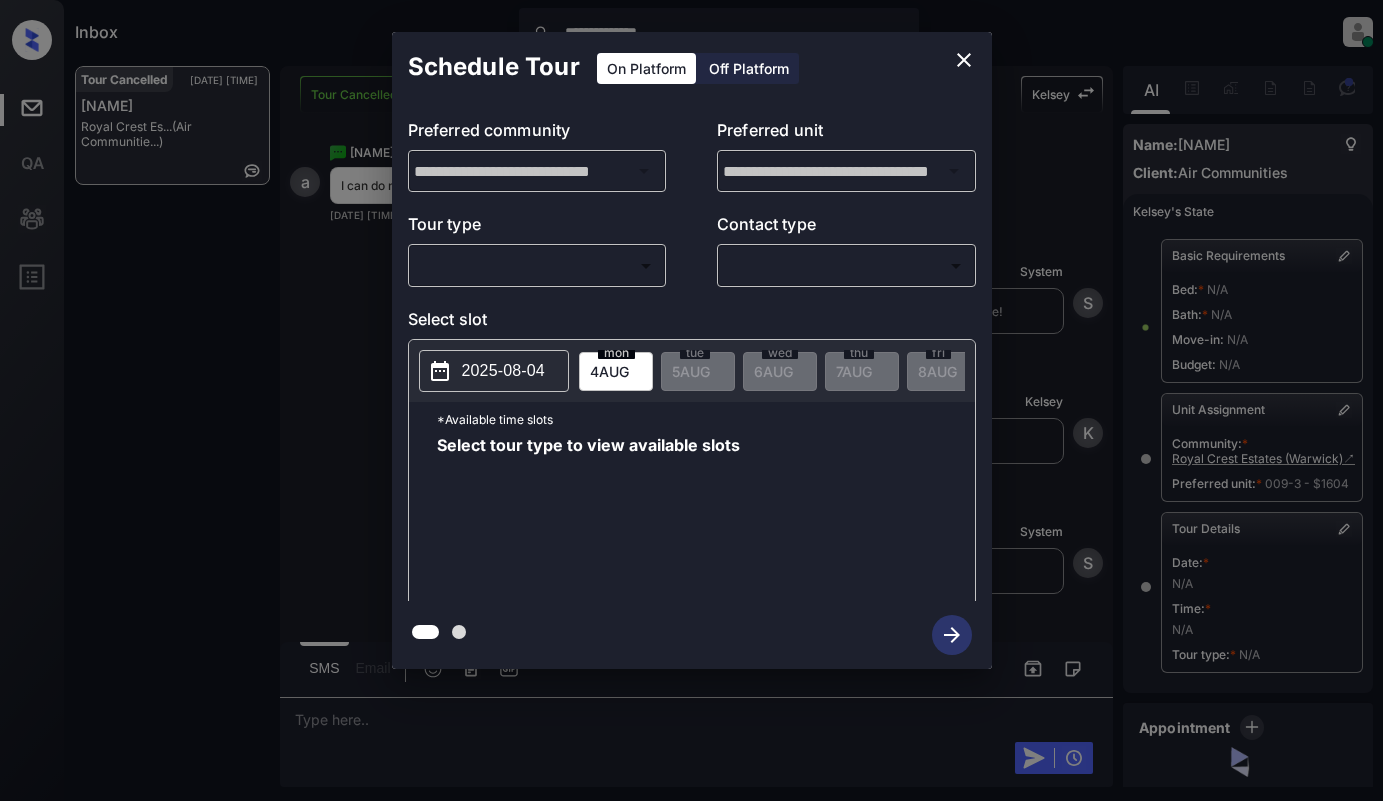 click on "**********" at bounding box center (691, 400) 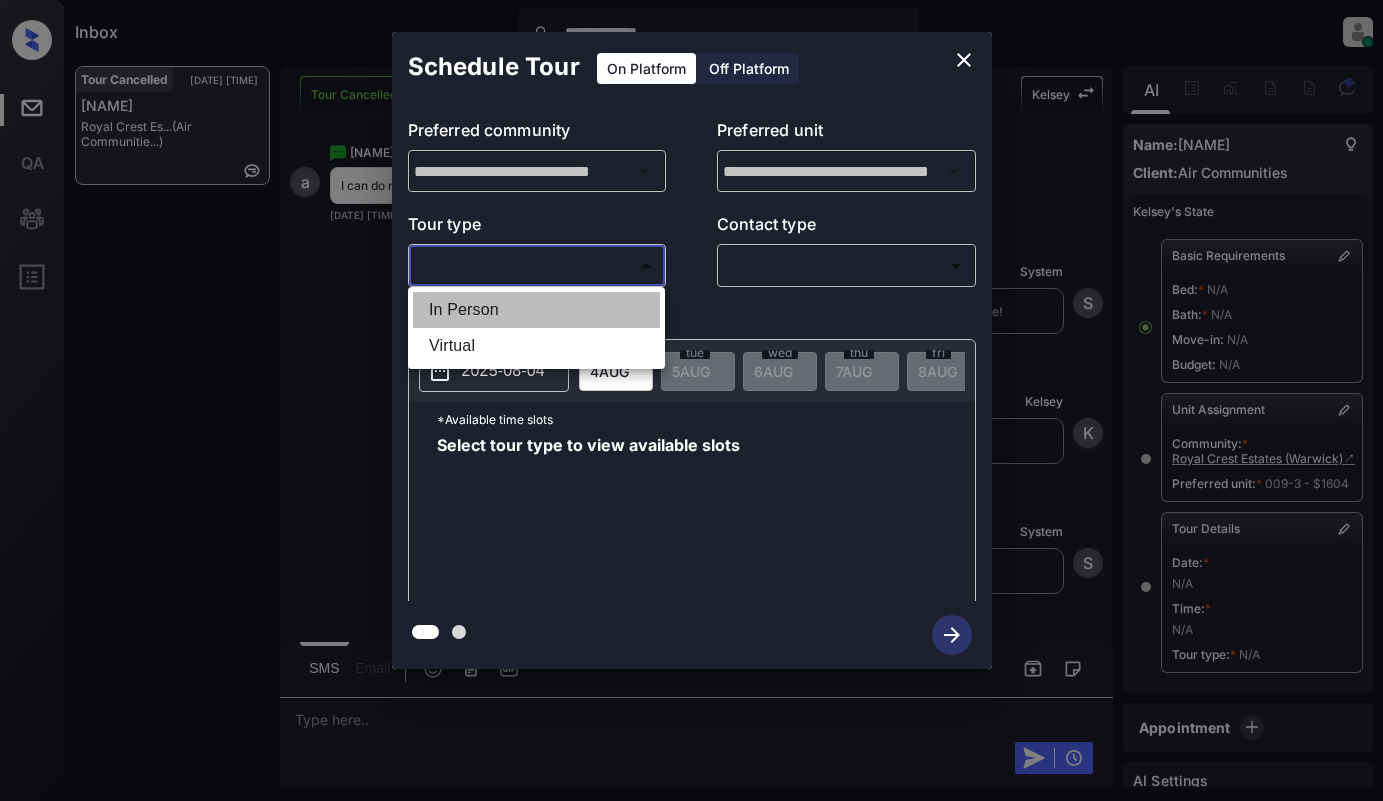 click on "In Person" at bounding box center (536, 310) 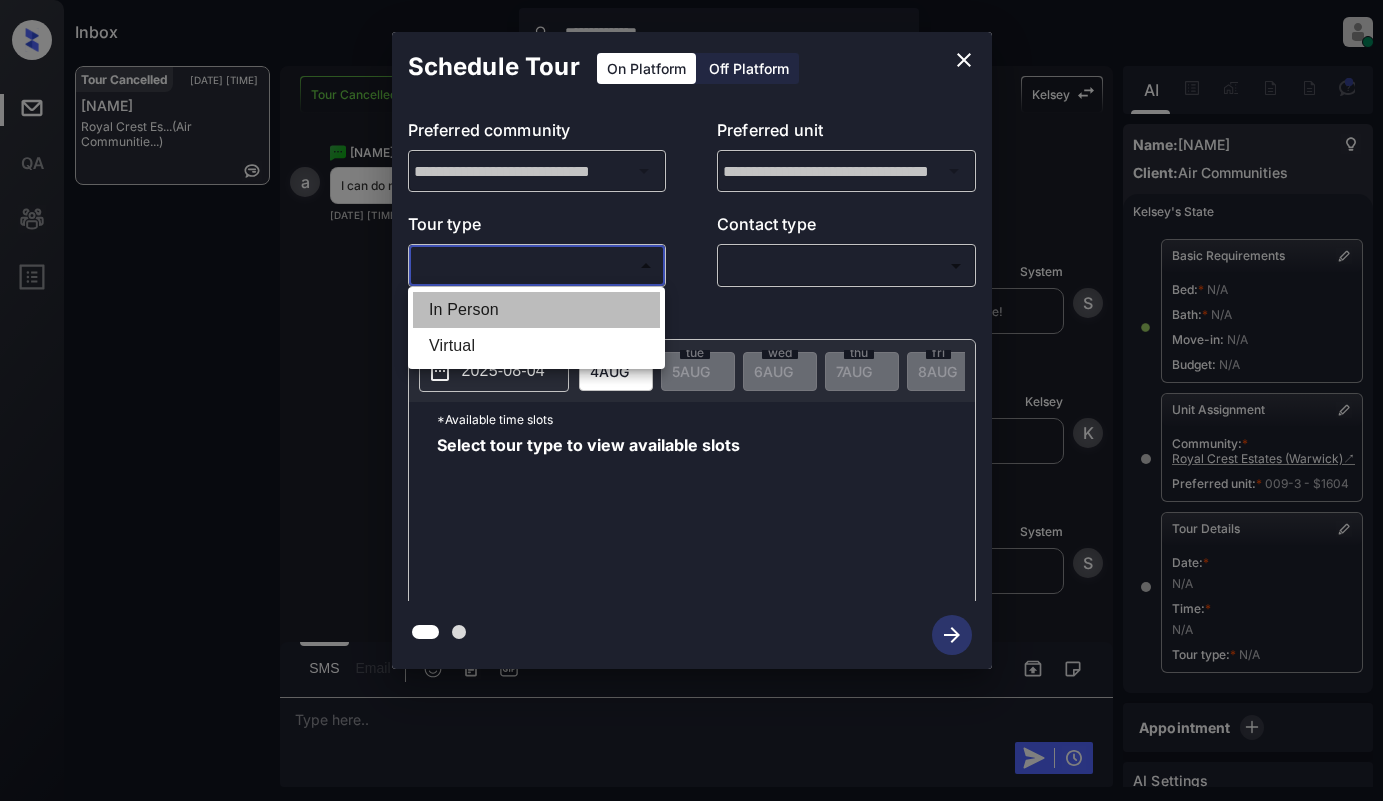 type on "********" 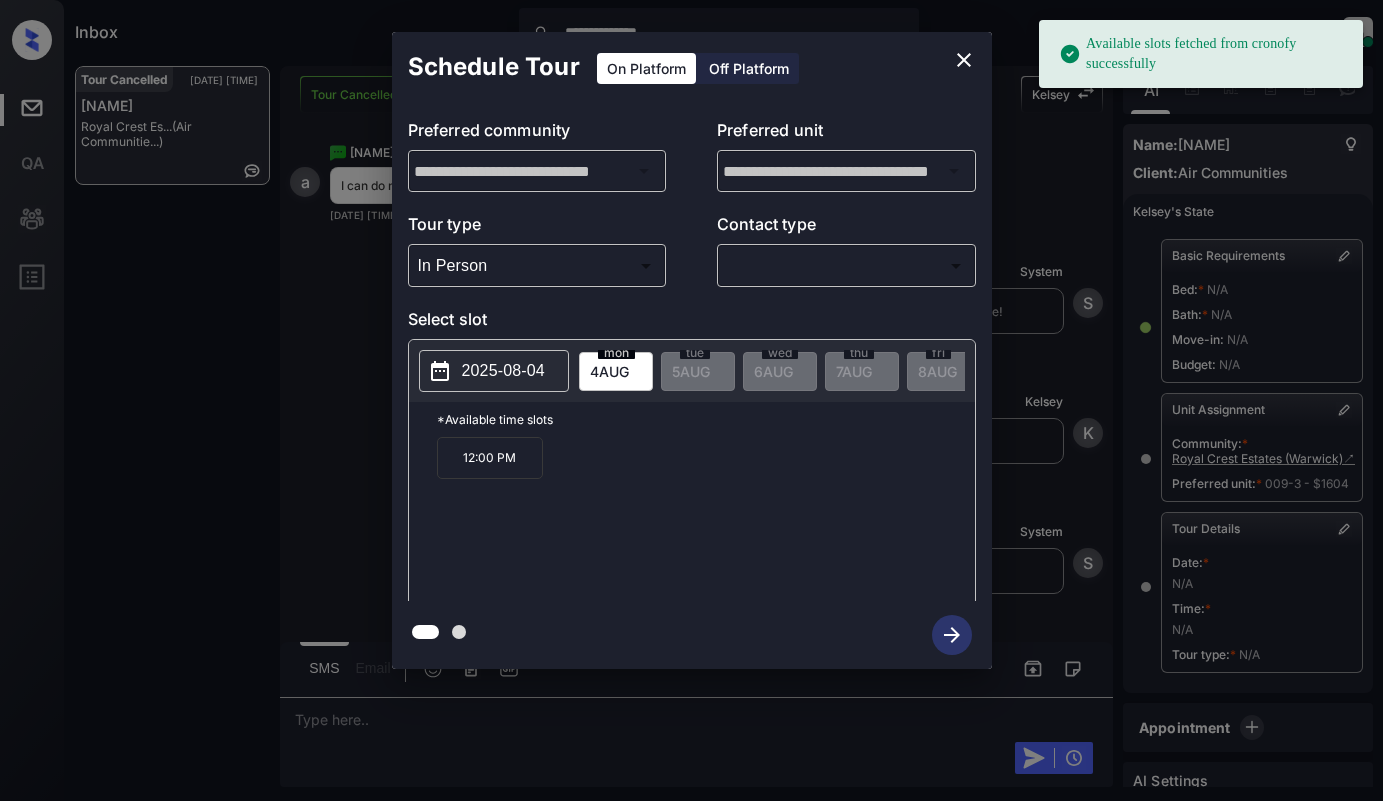 click on "2025-08-04" at bounding box center [503, 371] 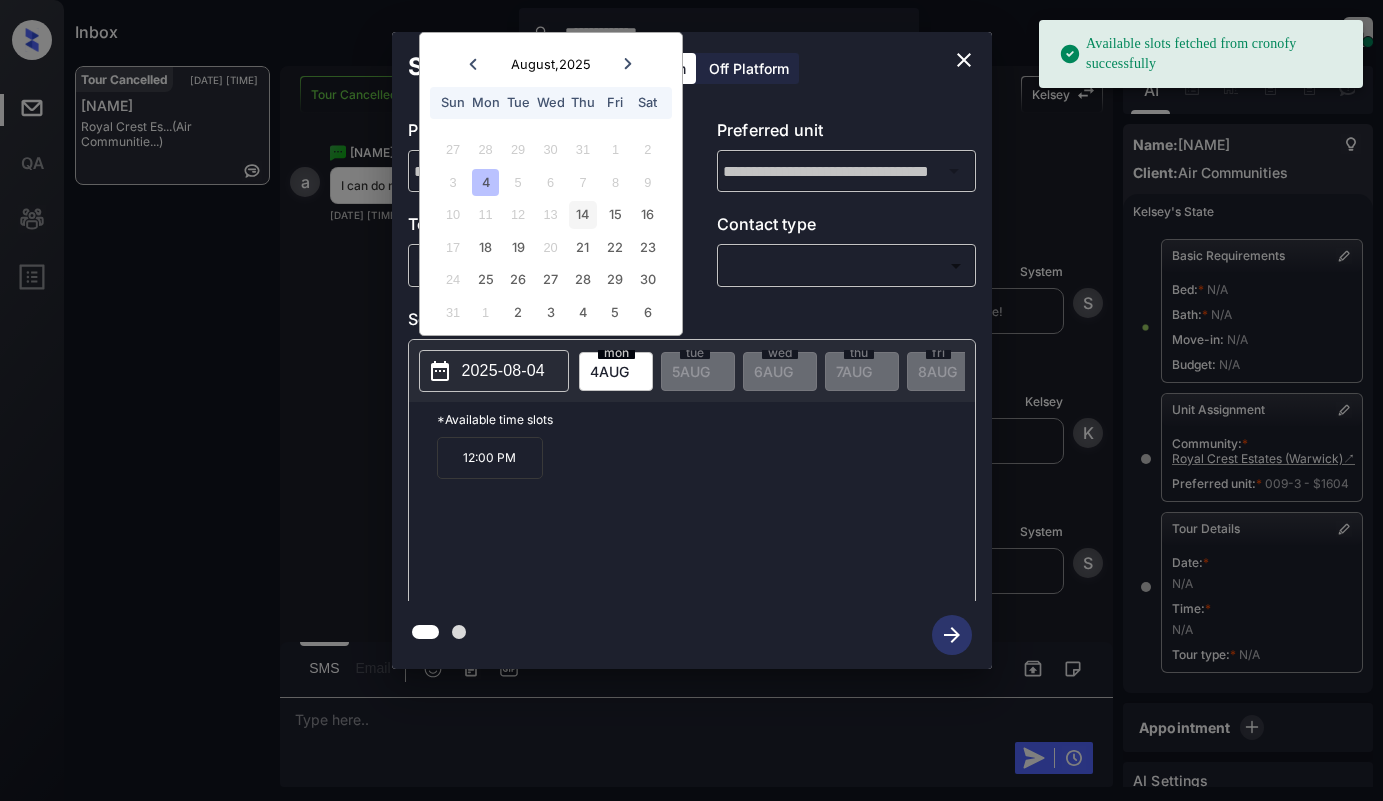 click on "14" at bounding box center [582, 214] 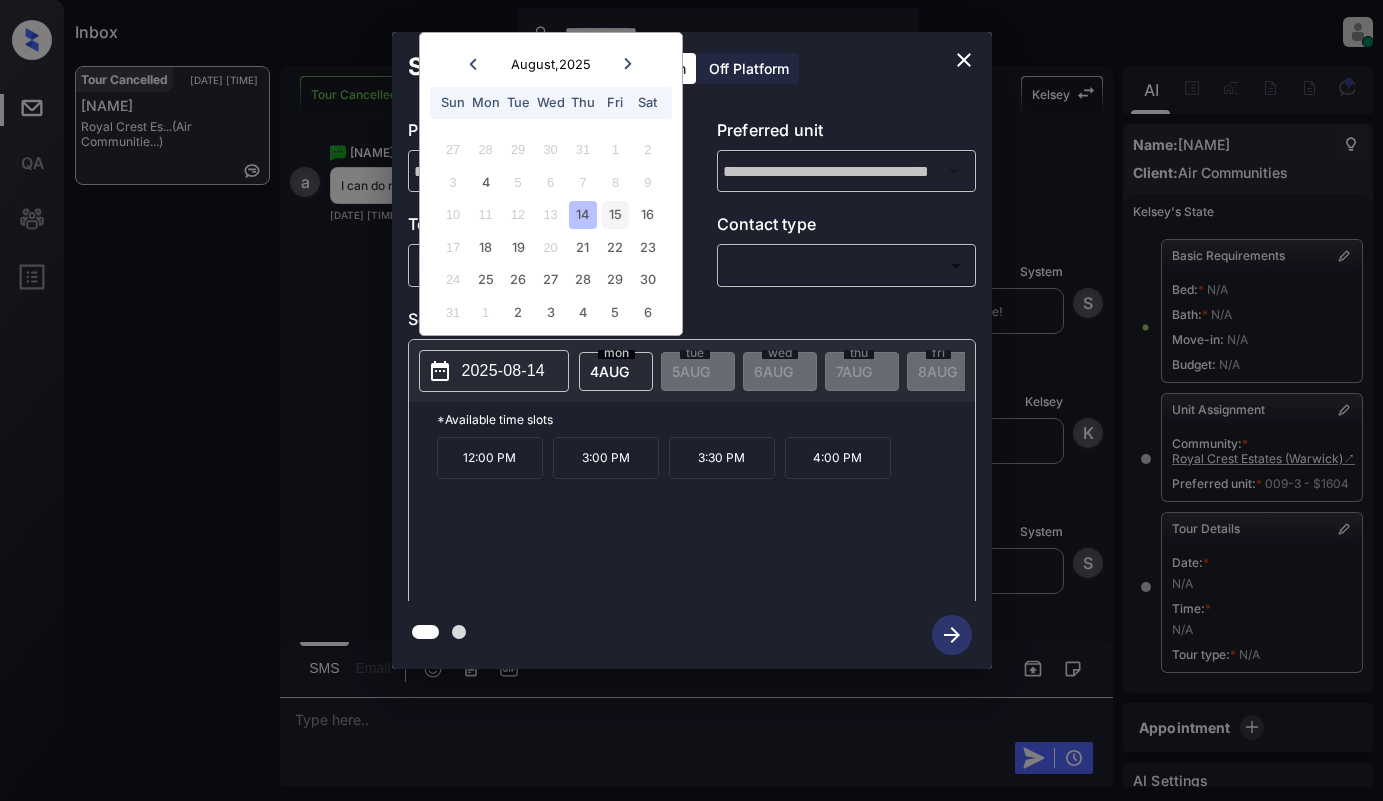 click on "15" at bounding box center [615, 214] 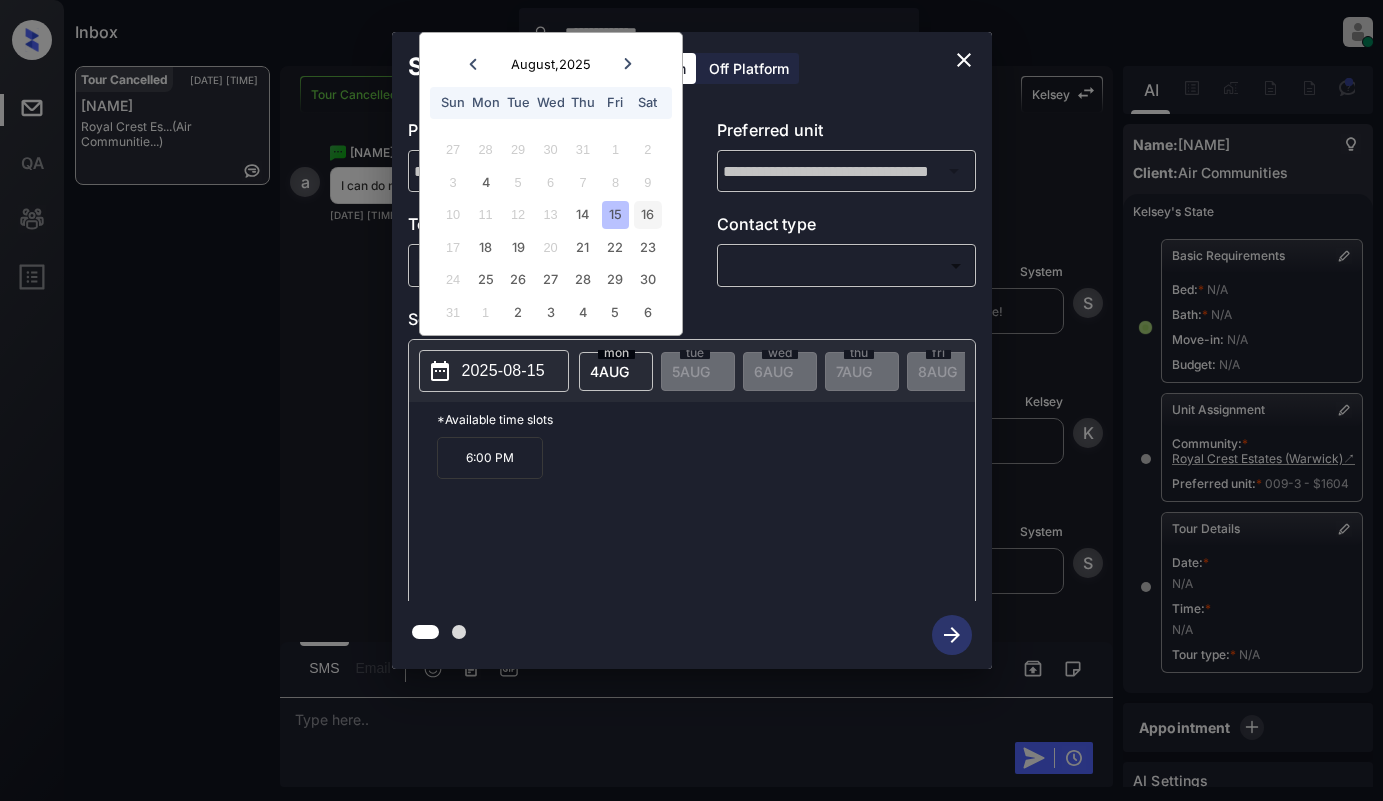 click on "16" at bounding box center (647, 214) 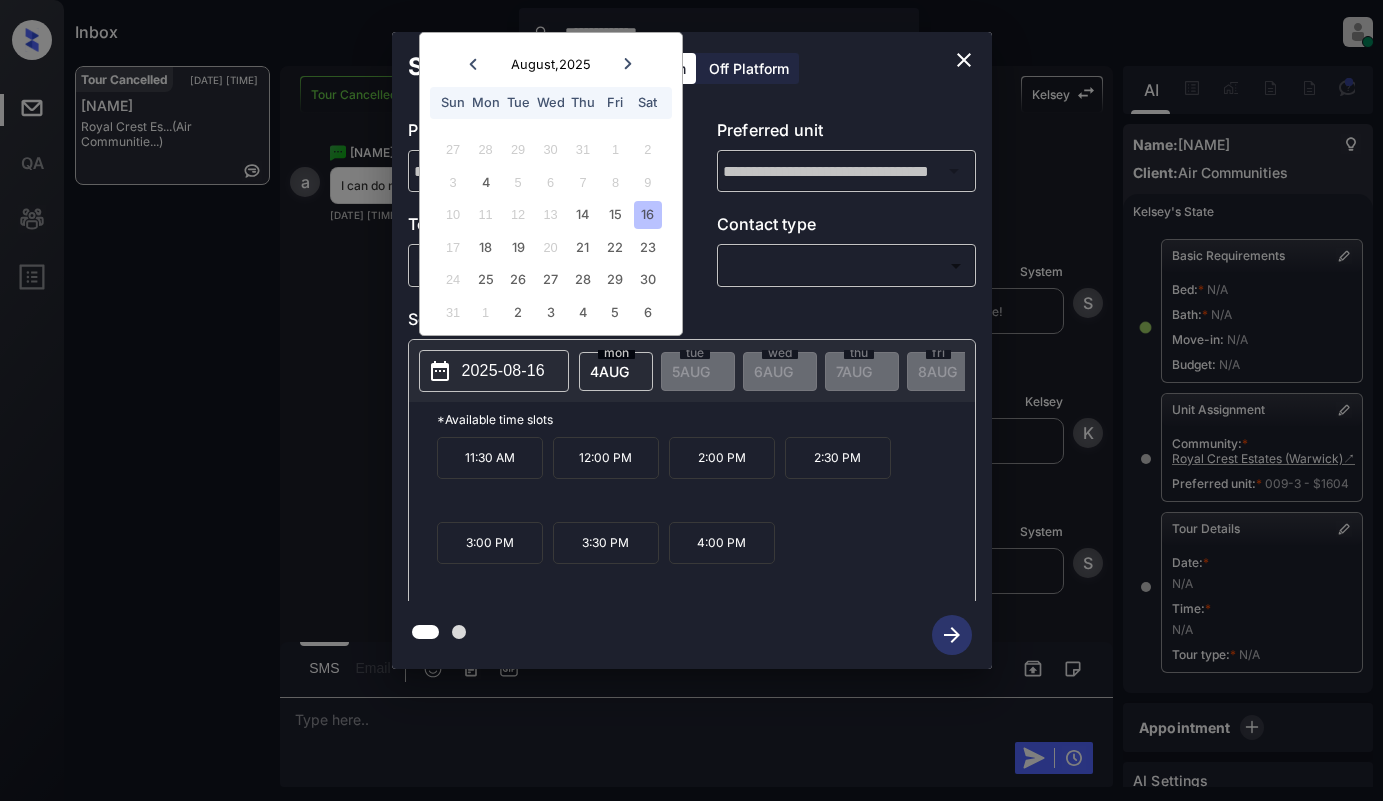 click 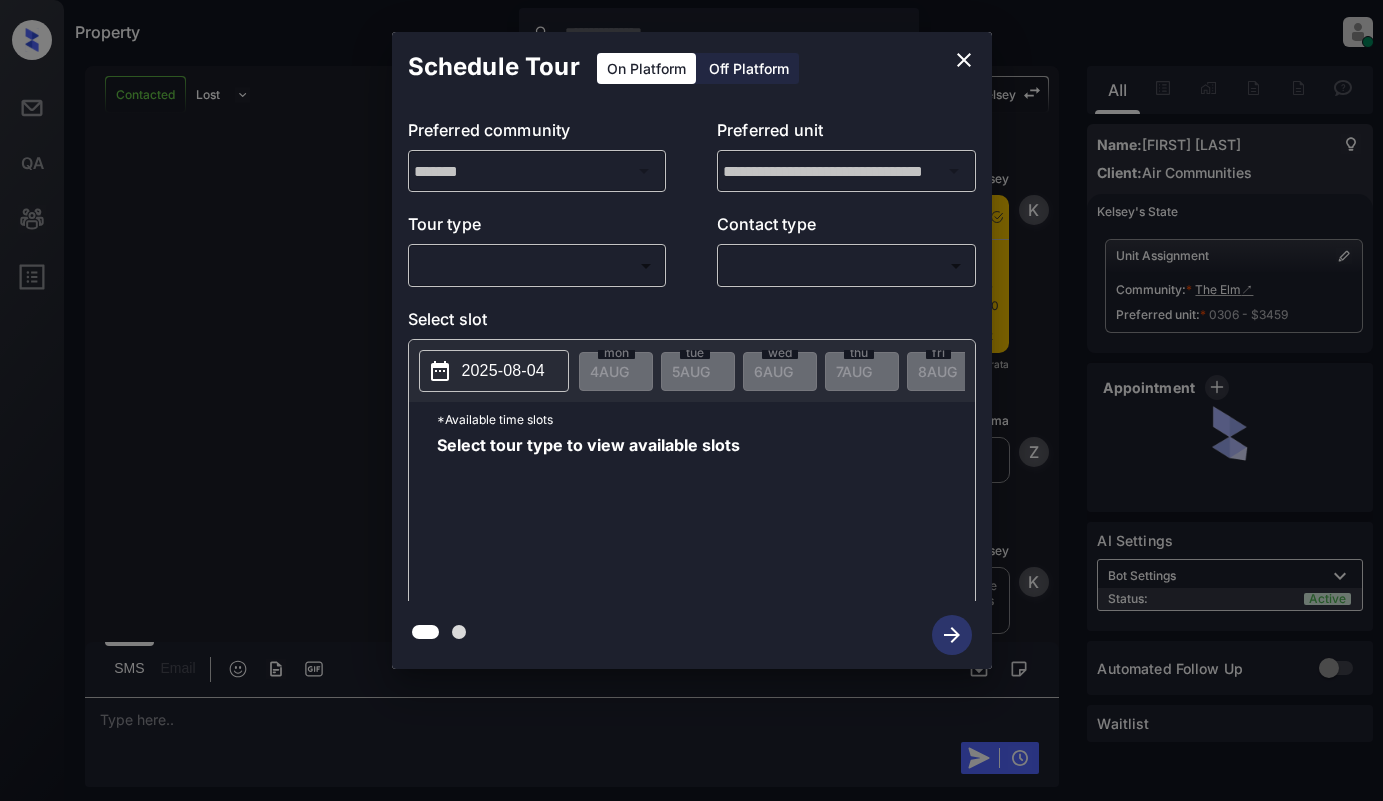 scroll, scrollTop: 0, scrollLeft: 0, axis: both 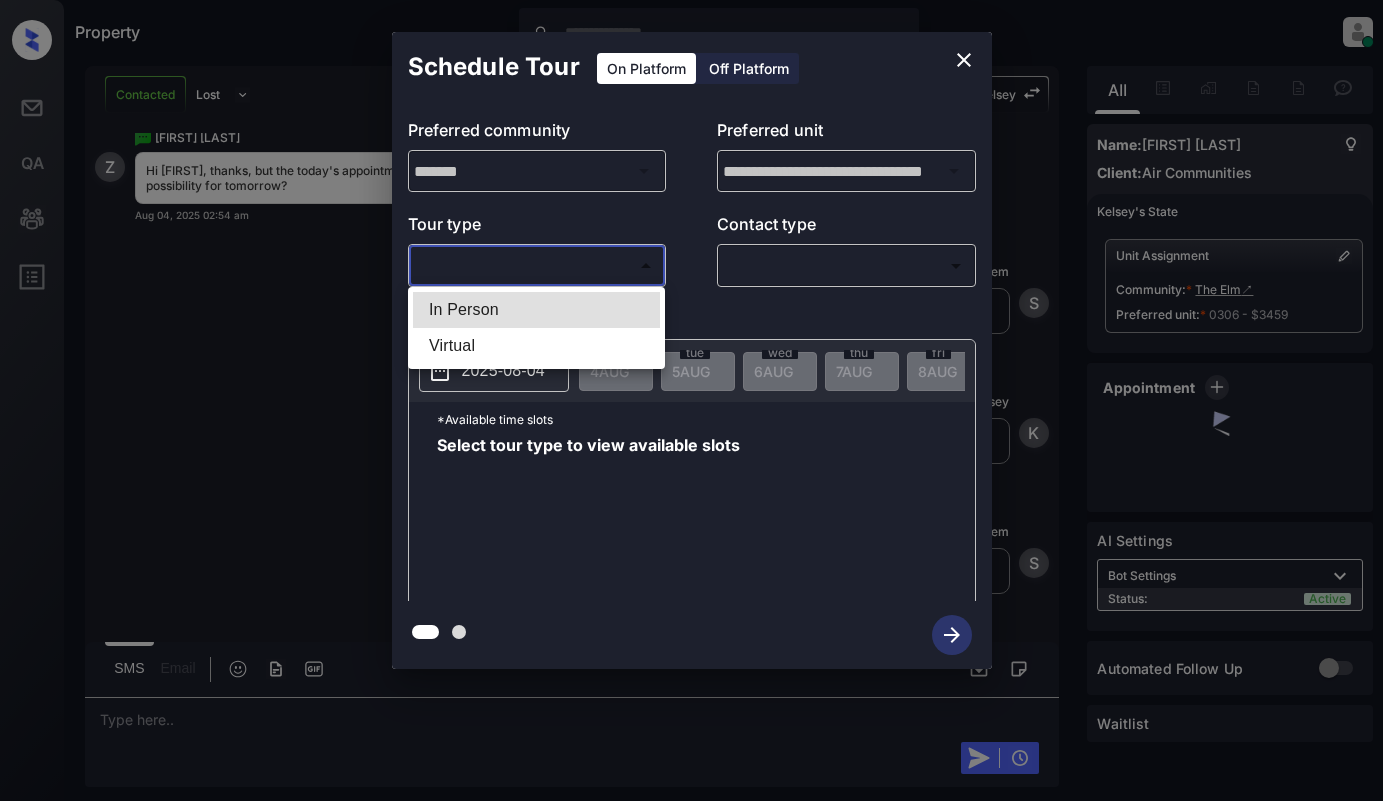 click on "Property [PERSON] Online Set yourself   offline Set yourself   on break Profile Switch to  light  mode Sign out Contacted Lost Lead Sentiment: Angry Upon sliding the acknowledgement:  Lead will move to lost stage. * ​ SMS and call option will be set to opt out. AFM will be turned off for the lead. [FIRST] New Message [FIRST] Notes Note:  - Paste this link into your browser to view [FIRST]’s conversation with the prospect Aug 04, 2025 02:50 am  Sync'd w  entrata K New Message Zuma Lead transferred to leasing agent: [FIRST] Aug 04, 2025 02:50 am Z New Message [FIRST] Due to the activation of disableLeadTransfer feature flag, [FIRST] will no longer transfer ownership of this CRM guest card Aug 04, 2025 02:50 am K New Message Agent Lead created via emailParser in Inbound stage. Aug 04, 2025 02:50 am A New Message Agent AFM Request sent to [FIRST]. Aug 04, 2025 02:50 am A New Message" at bounding box center [691, 400] 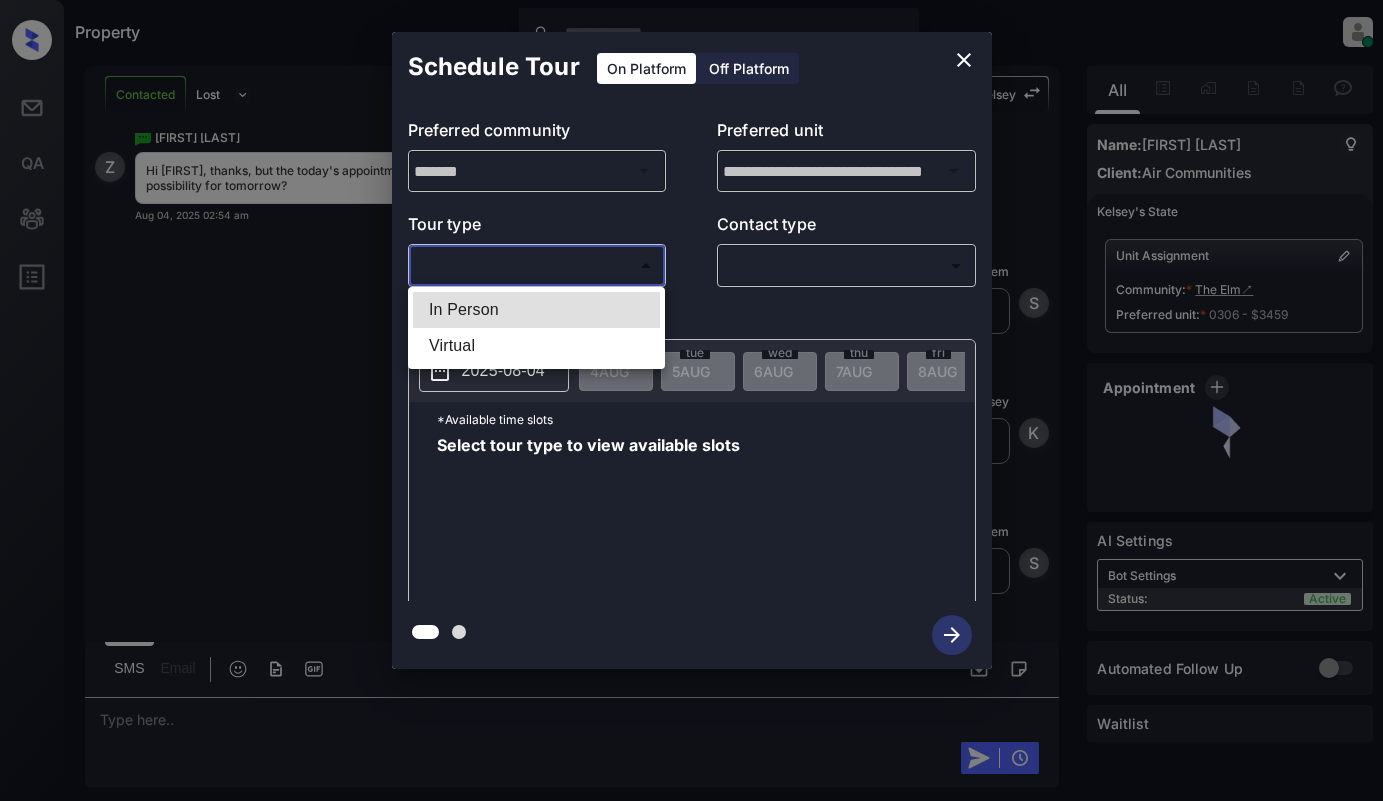 click on "In Person" at bounding box center (536, 310) 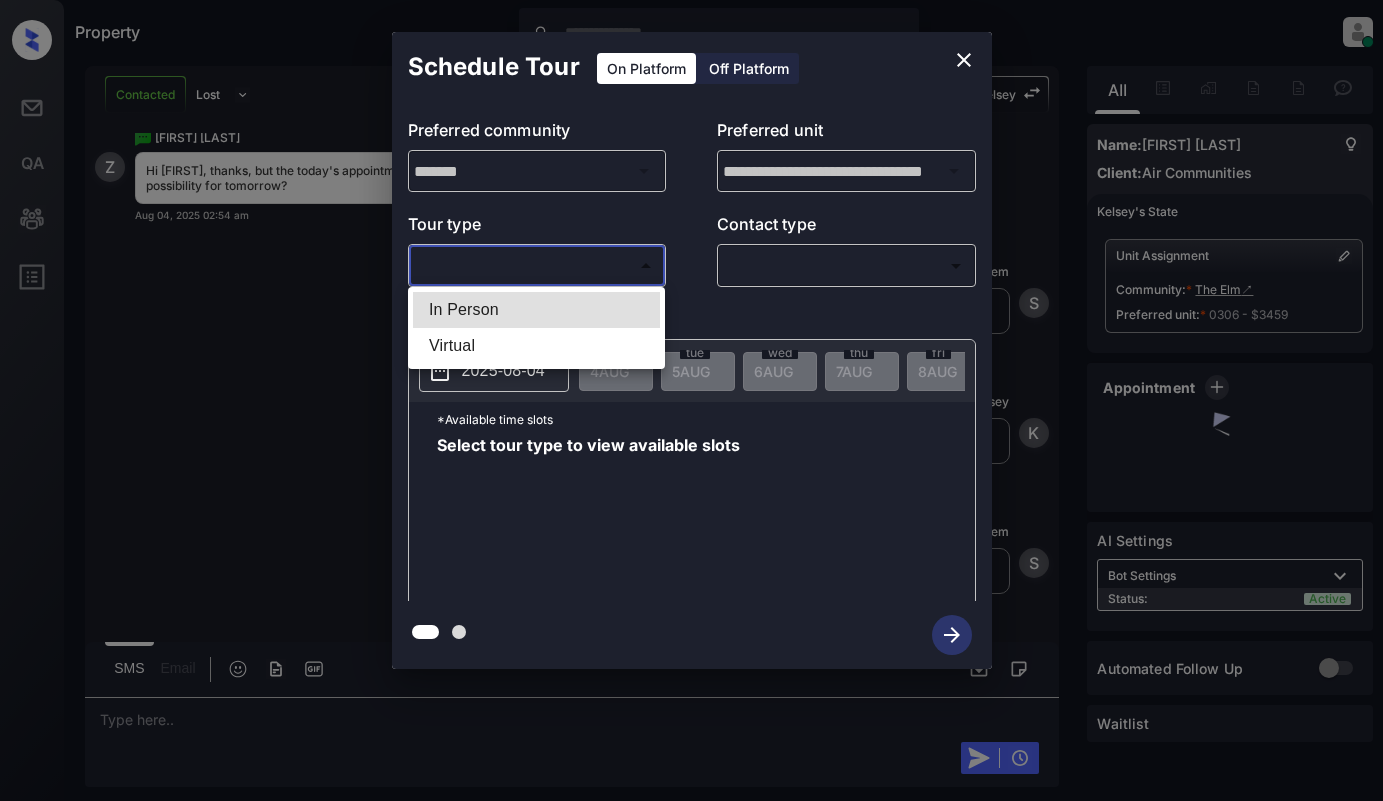 type on "********" 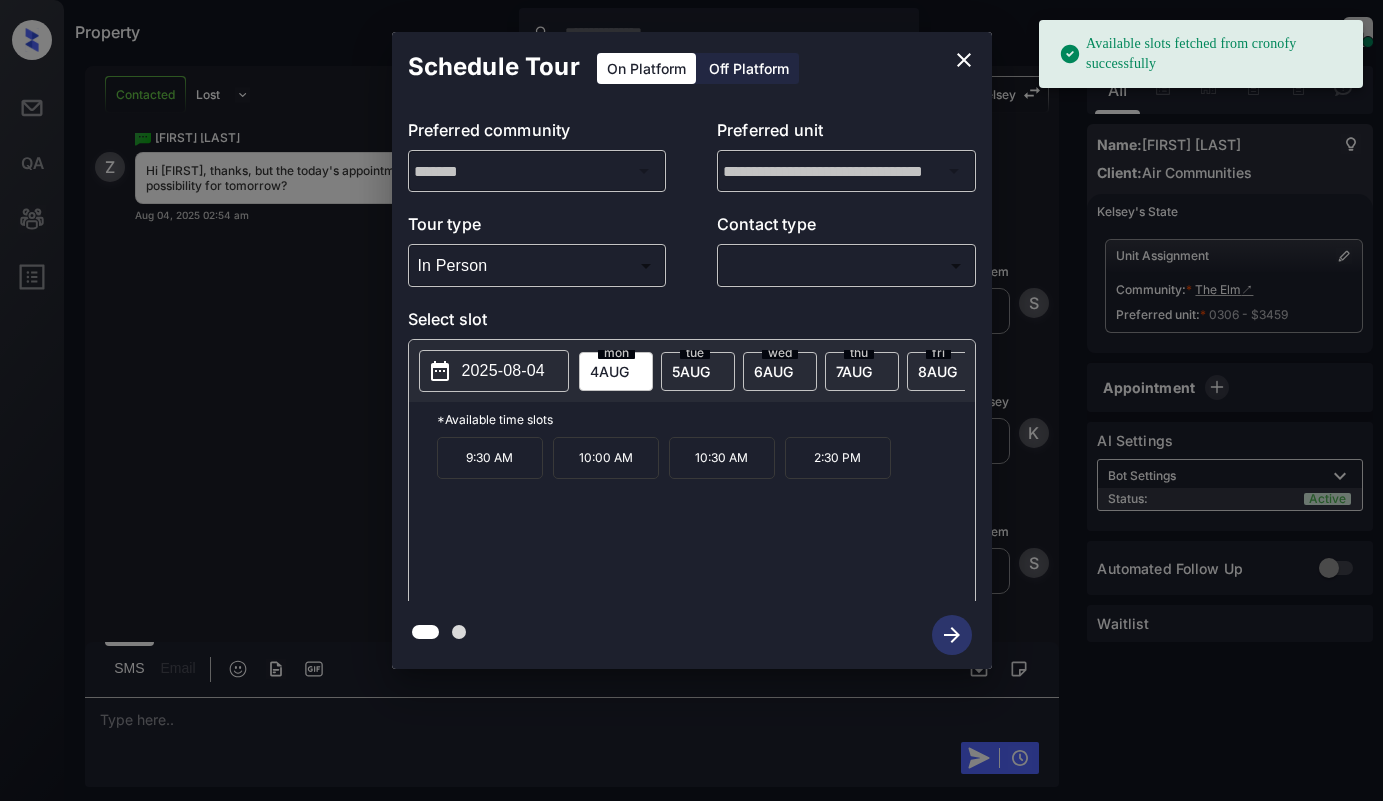 click on "5 AUG" at bounding box center [609, 371] 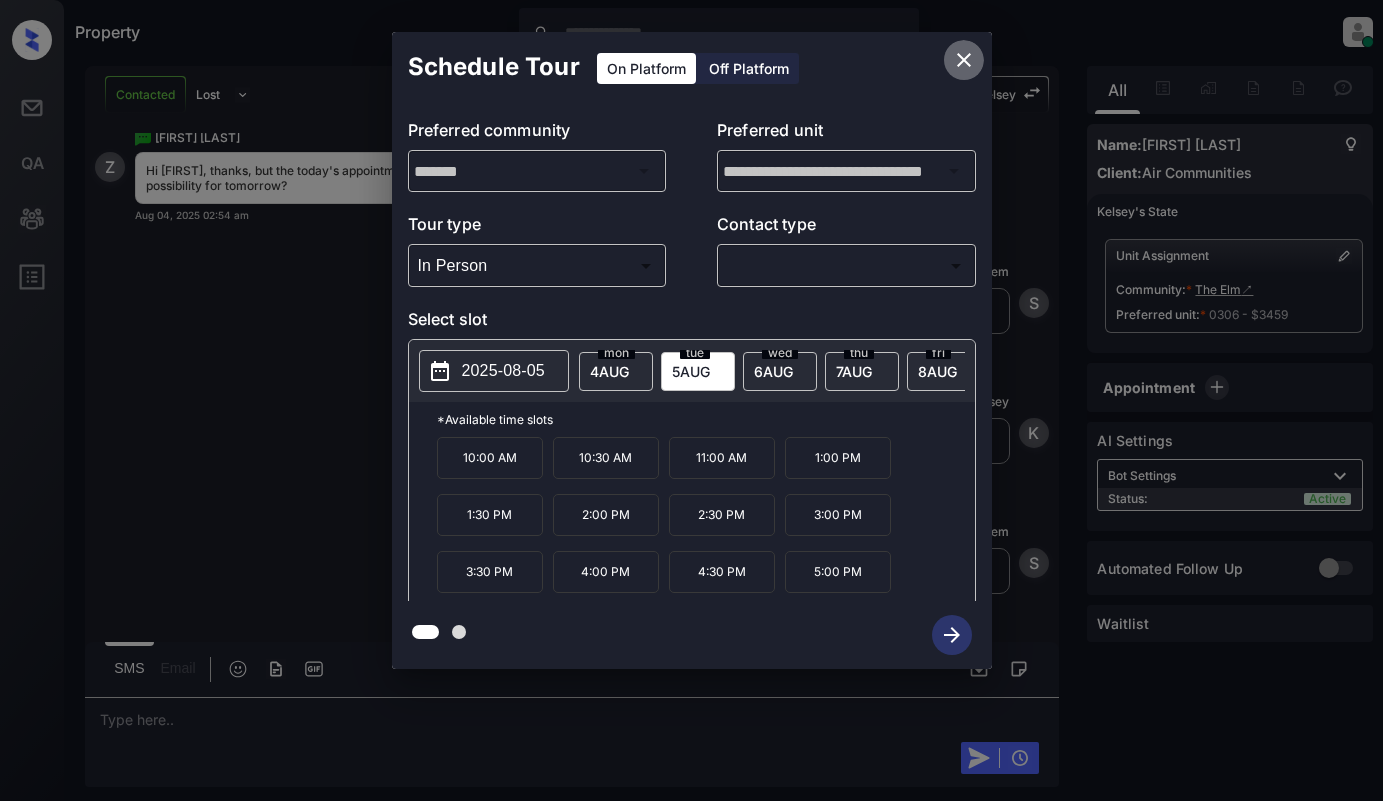 click at bounding box center (964, 60) 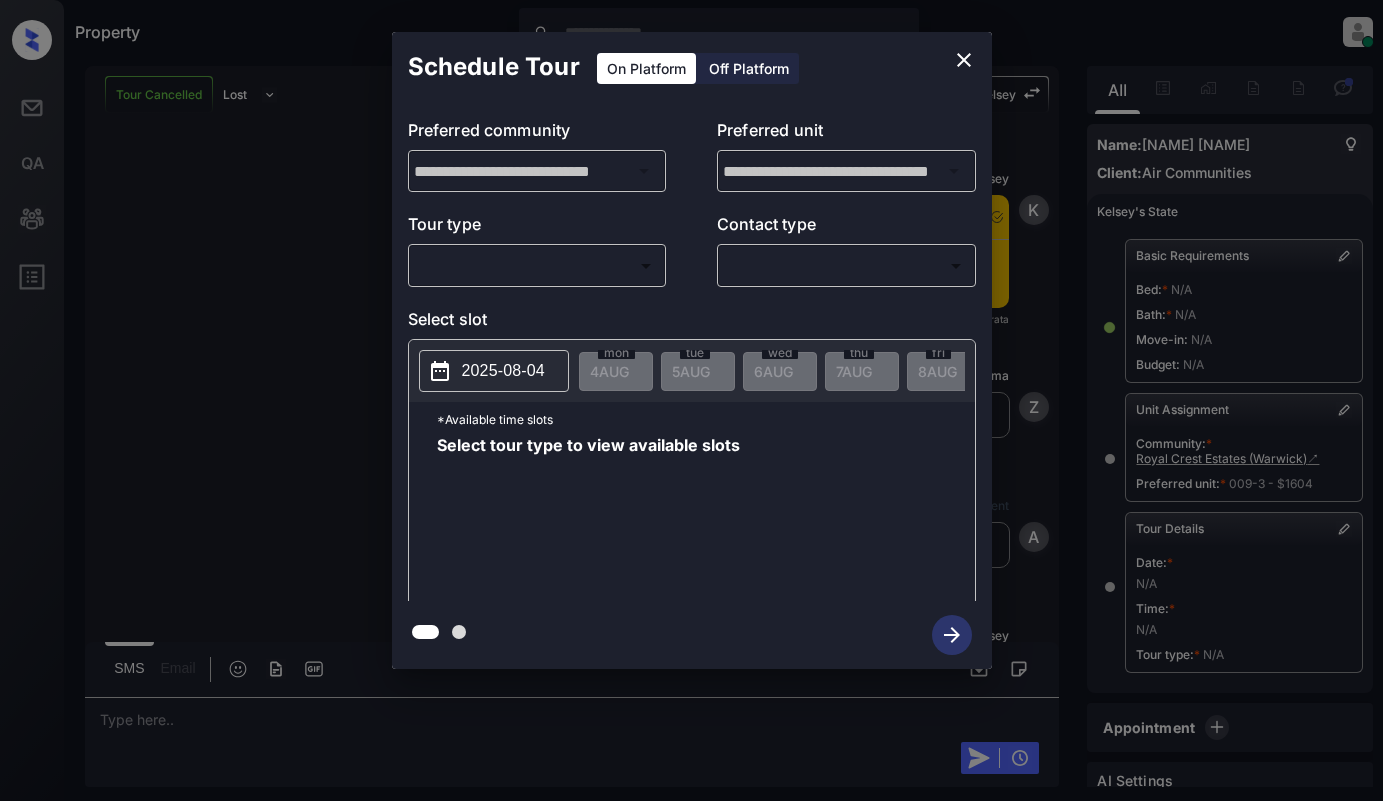scroll, scrollTop: 0, scrollLeft: 0, axis: both 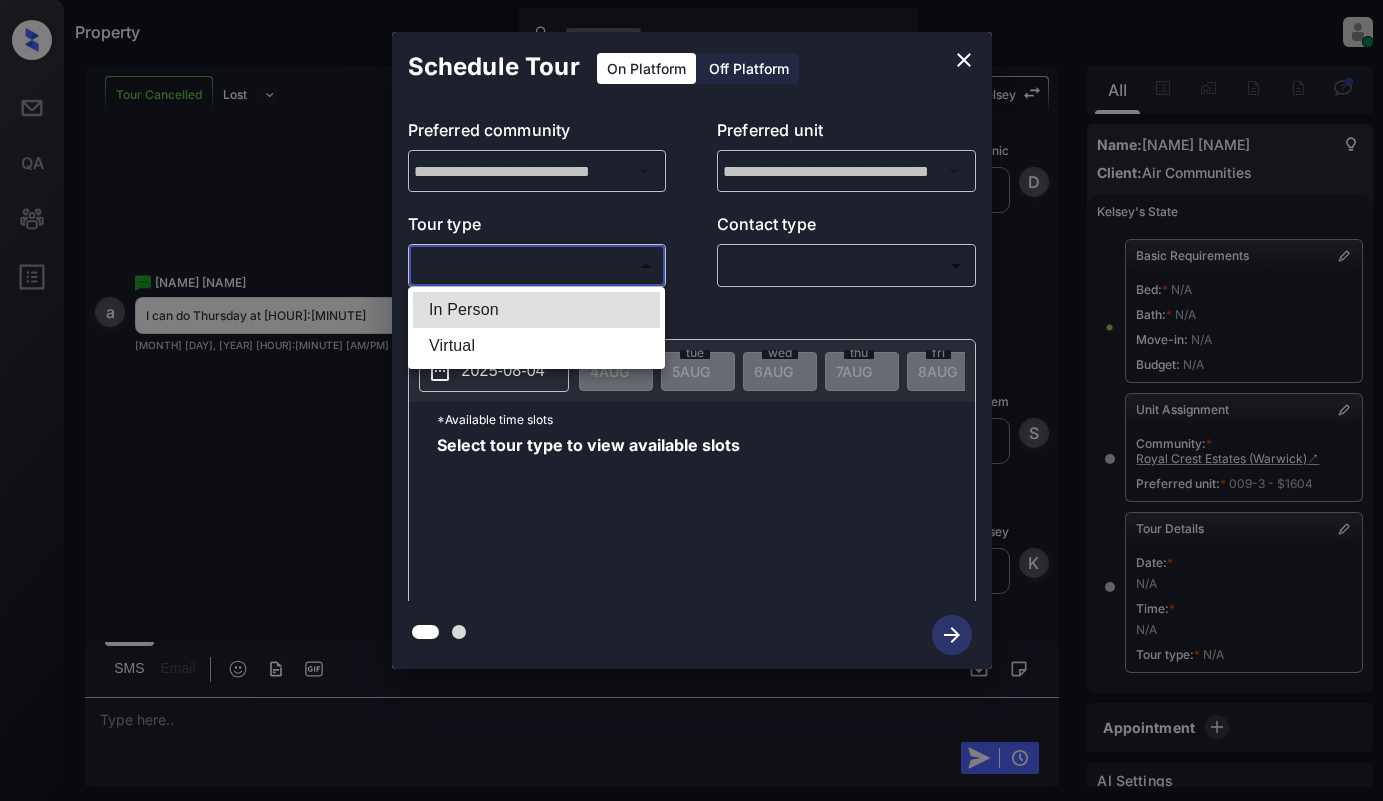 click on "Property [NAME] Online Set yourself   offline Set yourself   on break Profile Switch to  light  mode Sign out Tour Cancelled Lost Lead Sentiment: Angry Upon sliding the acknowledgement:  Lead will move to lost stage. * ​ SMS and call option will be set to opt out. AFM will be turned off for the lead. [NAME] New Message [NAME] Notes Note:  - Paste this link into your browser to view [NAME]’s conversation with the prospect [MONTH] [DAY], [YEAR] [HOUR]:[MINUTE]  Sync'd w  entrata [NAME] New Message Zuma Lead transferred to leasing agent: [NAME] [MONTH] [DAY], [YEAR] [HOUR]:[MINUTE] [NAME] New Message Agent Lead created via ilsWebhook in Inbound stage. [MONTH] [DAY], [YEAR] [HOUR]:[MINUTE] [NAME] New Message [NAME] Due to the activation of disableLeadTransfer feature flag, [NAME] will no longer transfer ownership of this CRM guest card [MONTH] [DAY], [YEAR] [HOUR]:[MINUTE] [NAME] New Message Agent AFM Request sent to [NAME]. [MONTH] [DAY], [YEAR] [HOUR]:[MINUTE] [NAME] Agent [NAME]" at bounding box center (691, 400) 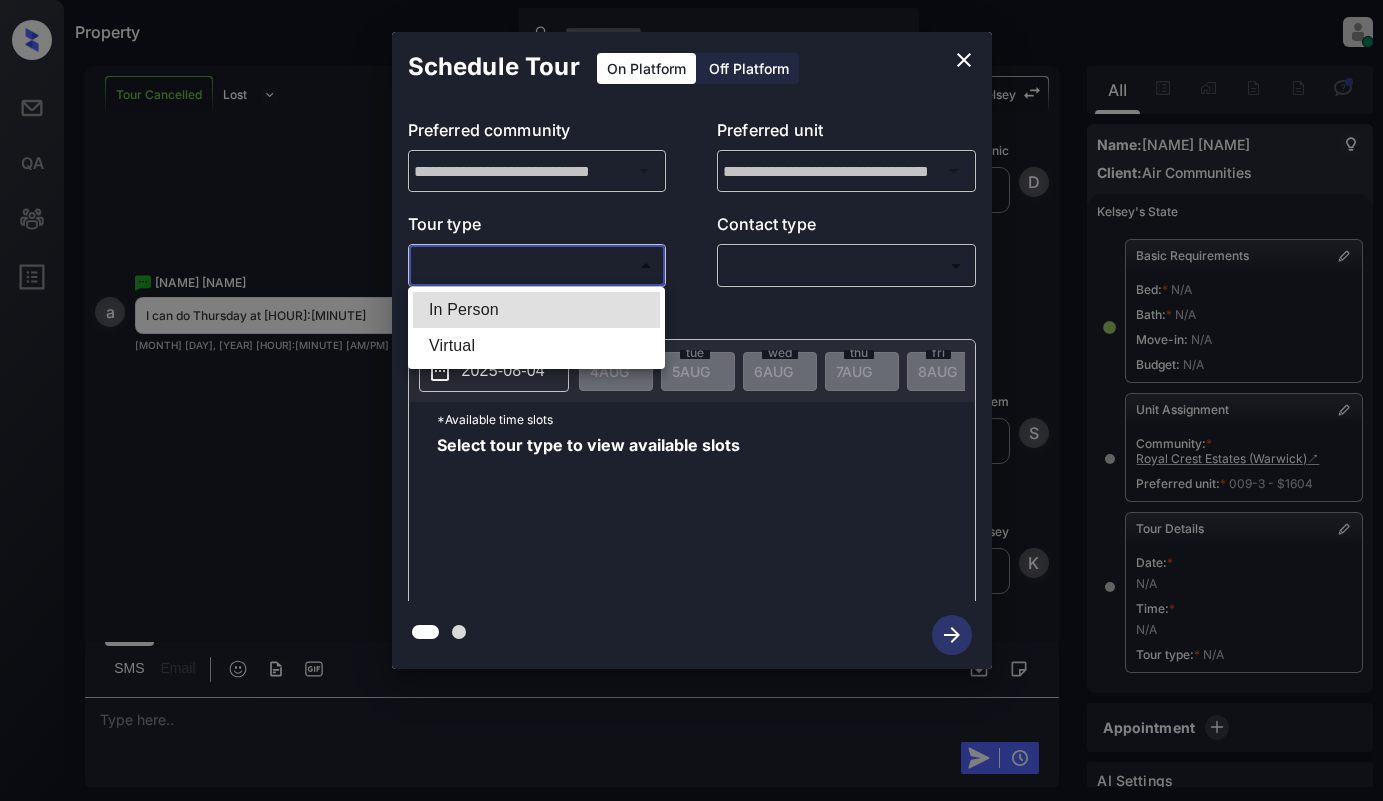 click on "In Person" at bounding box center (536, 310) 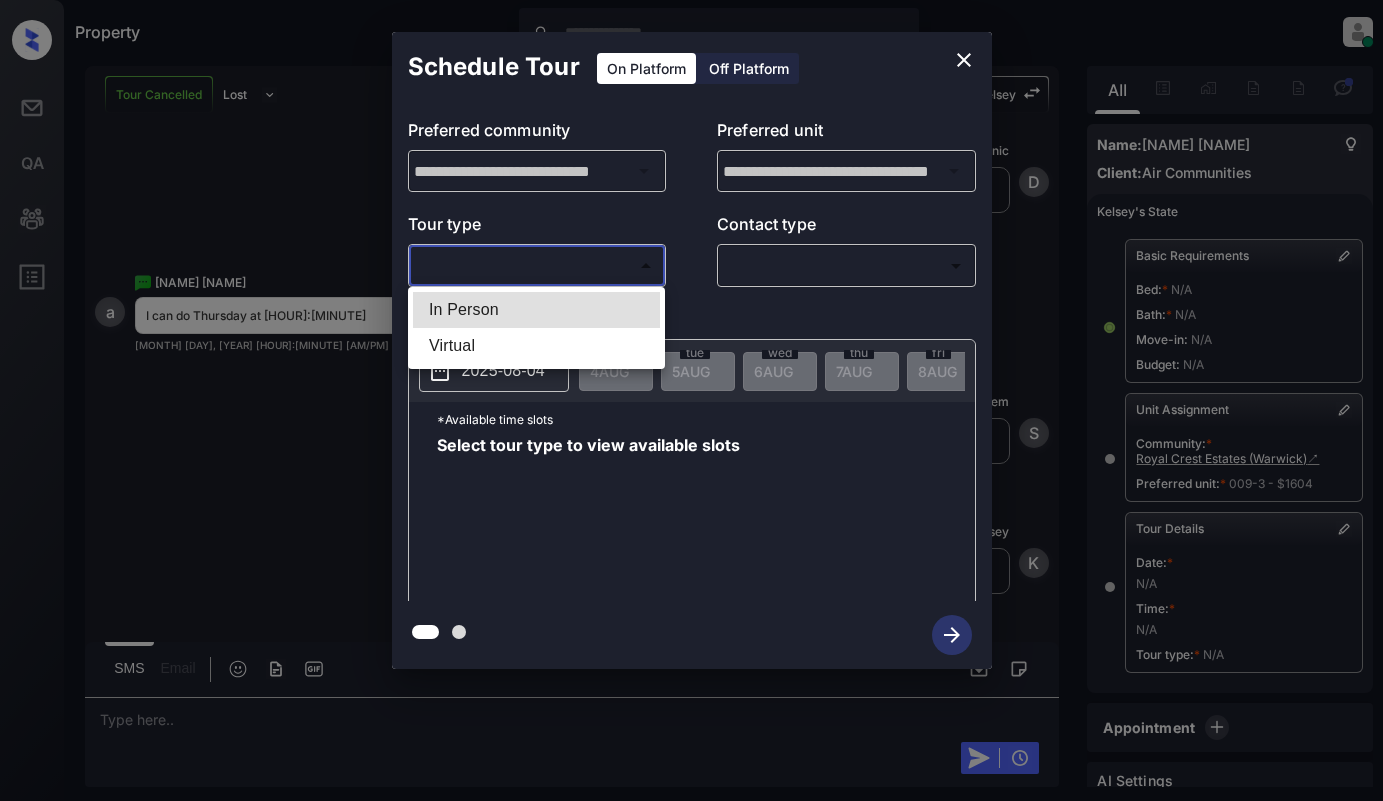 type on "********" 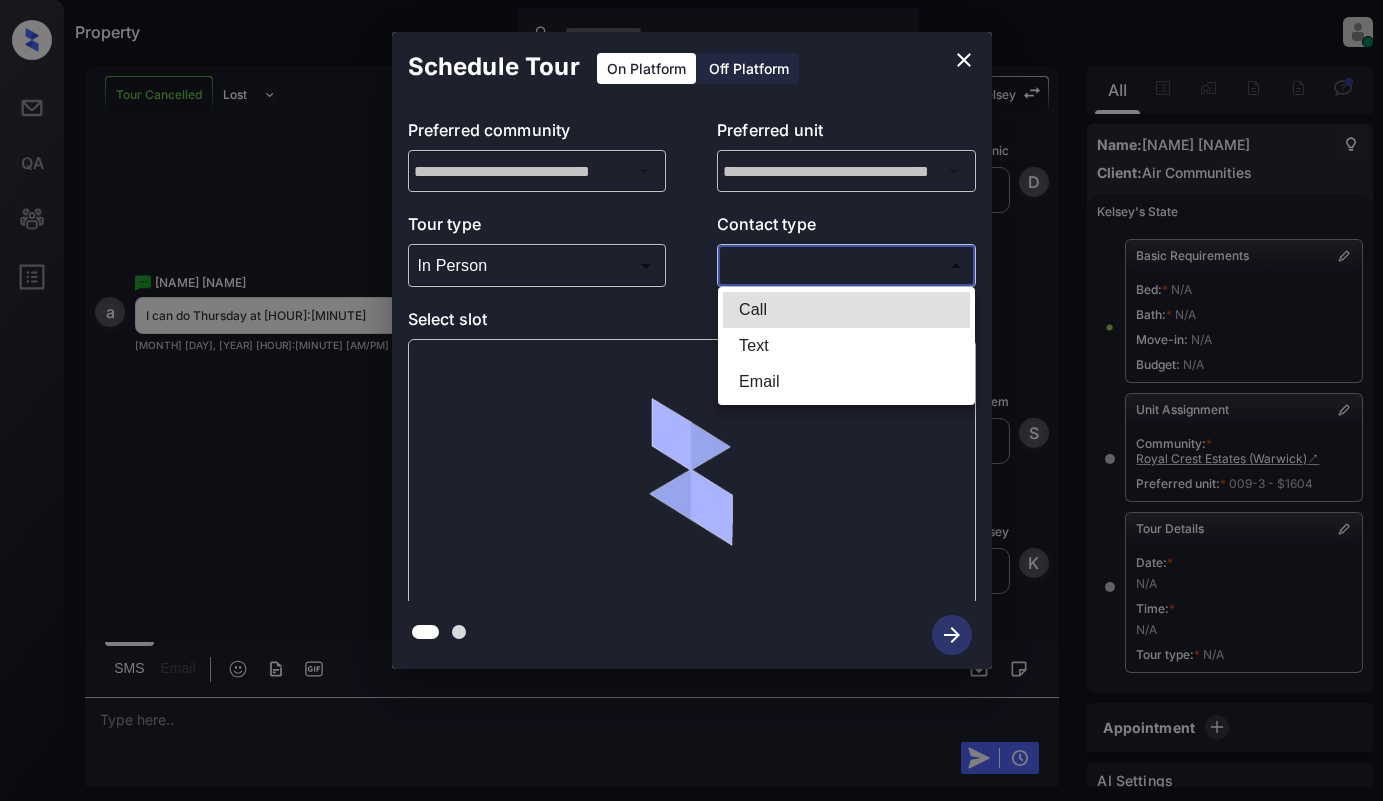 click on "Property [NAME] Online Set yourself   offline Set yourself   on break Profile Switch to  light  mode Sign out Tour Cancelled Lost Lead Sentiment: Angry Upon sliding the acknowledgement:  Lead will move to lost stage. * ​ SMS and call option will be set to opt out. AFM will be turned off for the lead. [NAME] New Message [NAME] Notes Note:  - Paste this link into your browser to view [NAME]’s conversation with the prospect [MONTH] [DAY], [YEAR] [HOUR]:[MINUTE]  Sync'd w  entrata [NAME] New Message Zuma Lead transferred to leasing agent: [NAME] [MONTH] [DAY], [YEAR] [HOUR]:[MINUTE] [NAME] New Message Agent Lead created via ilsWebhook in Inbound stage. [MONTH] [DAY], [YEAR] [HOUR]:[MINUTE] [NAME] New Message [NAME] Due to the activation of disableLeadTransfer feature flag, [NAME] will no longer transfer ownership of this CRM guest card [MONTH] [DAY], [YEAR] [HOUR]:[MINUTE] [NAME] New Message Agent AFM Request sent to [NAME]. [MONTH] [DAY], [YEAR] [HOUR]:[MINUTE] [NAME] Agent [NAME]" at bounding box center (691, 400) 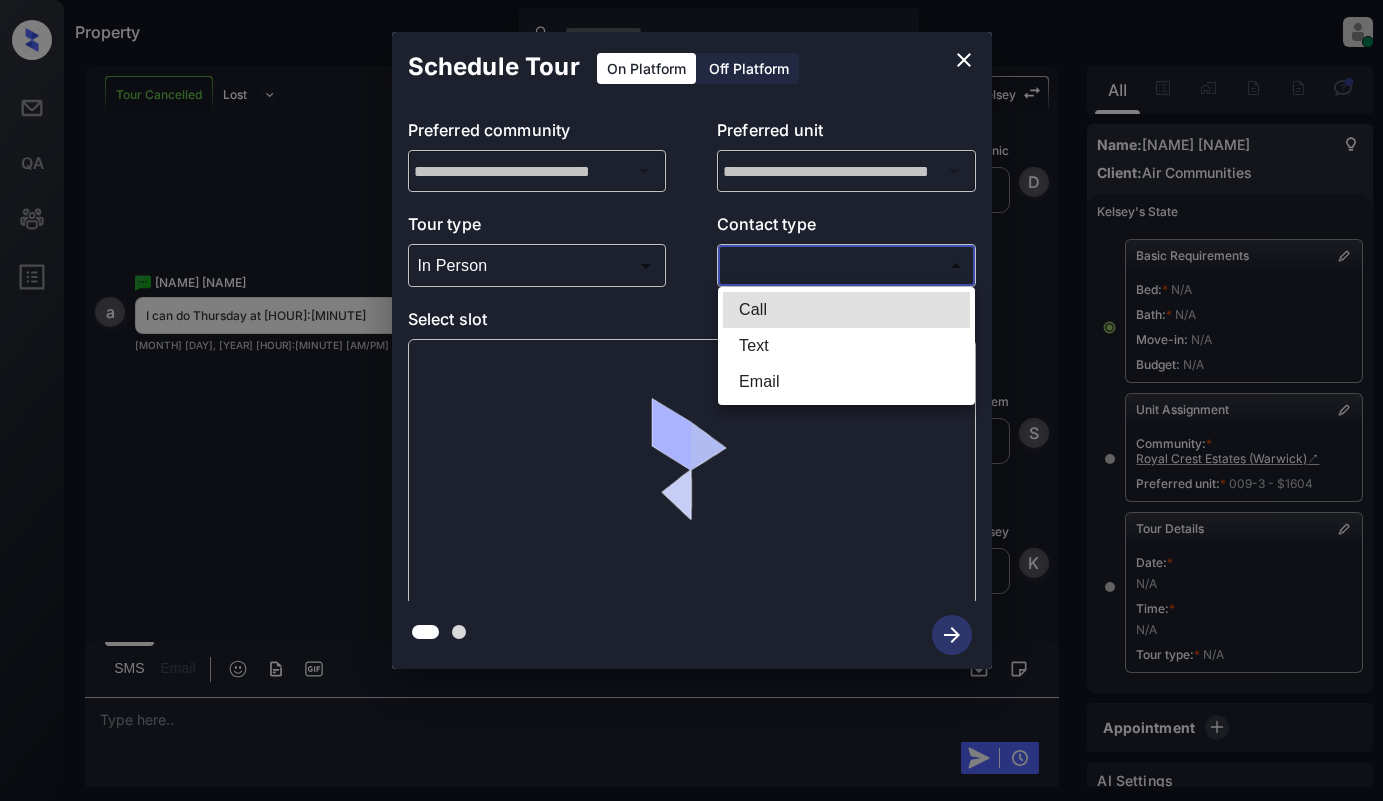 click on "Text" at bounding box center [846, 346] 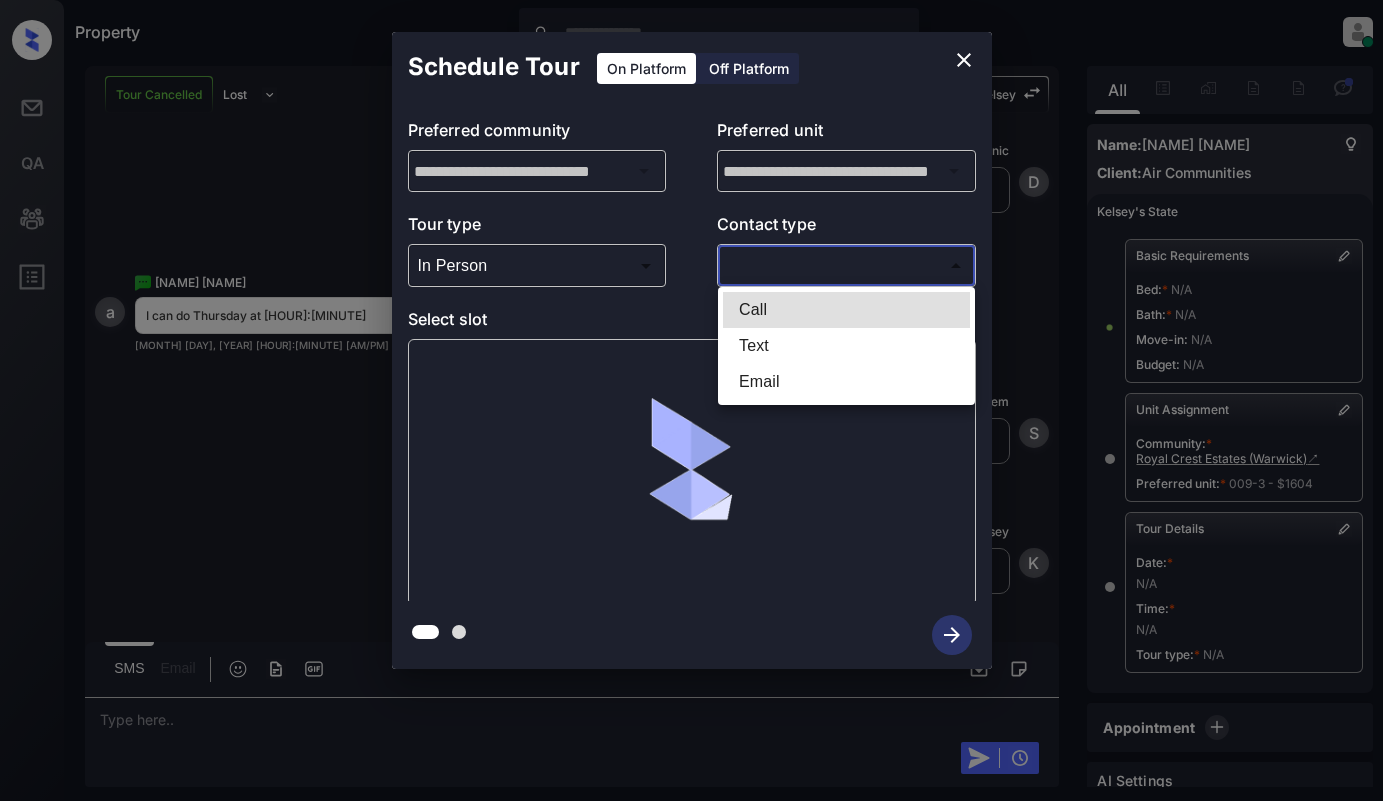 type on "****" 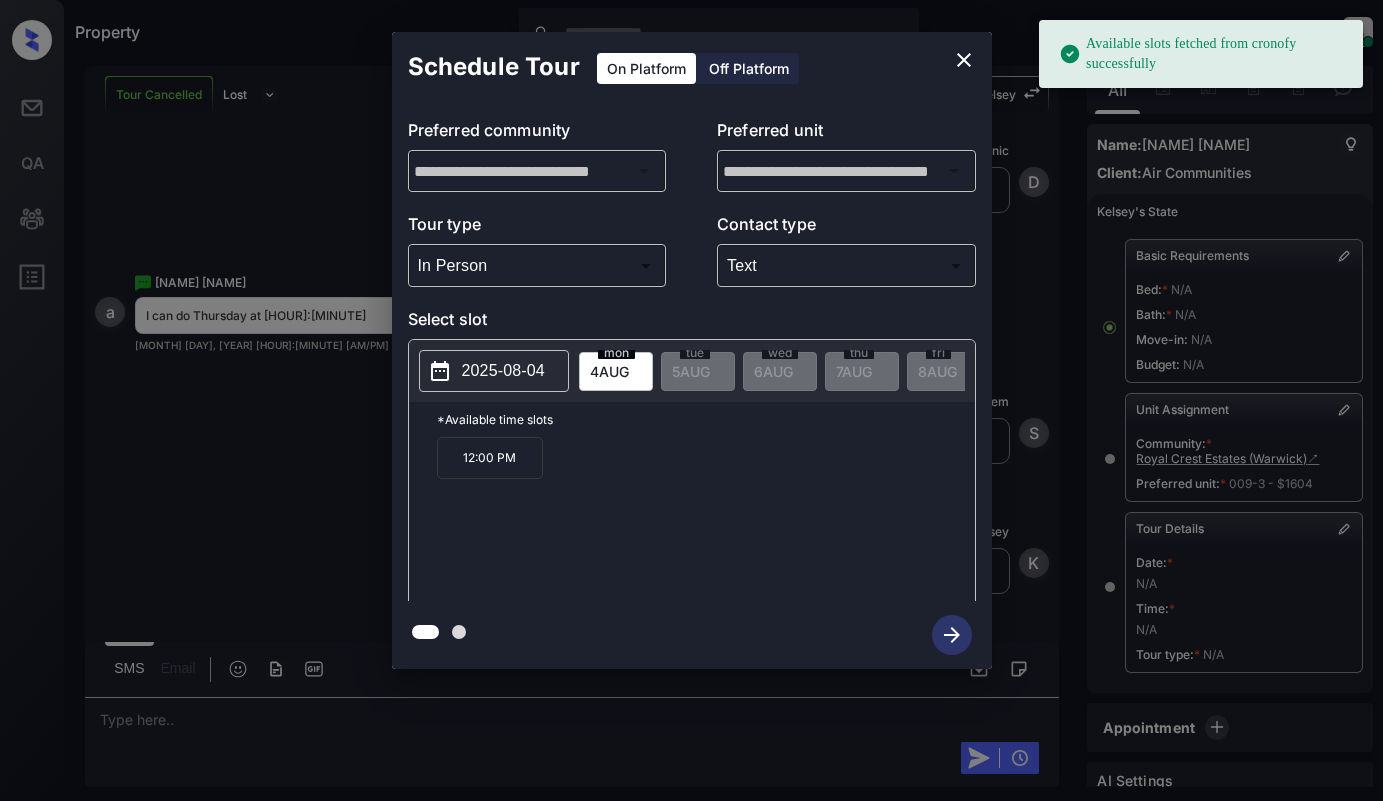 click on "2025-08-04" at bounding box center (503, 371) 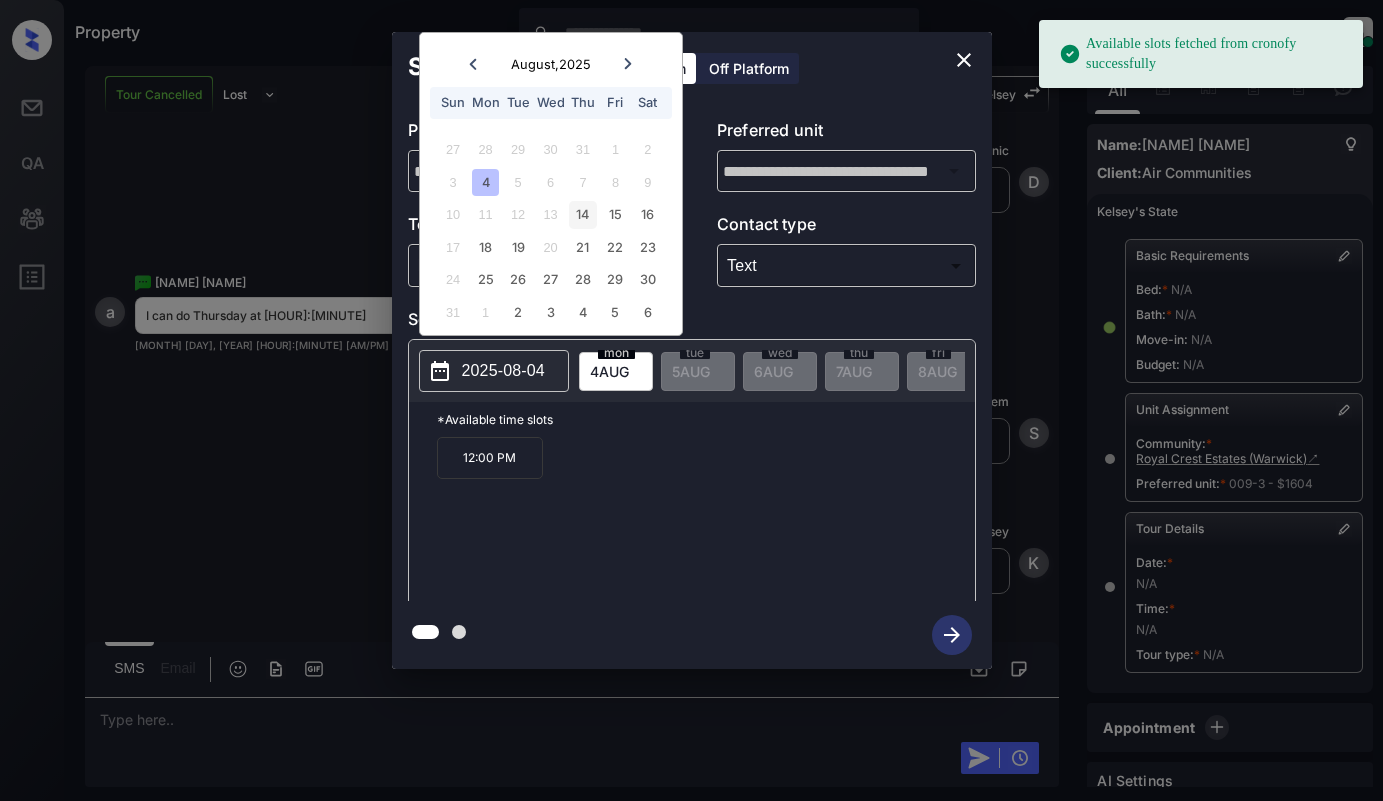 click on "14" at bounding box center (582, 214) 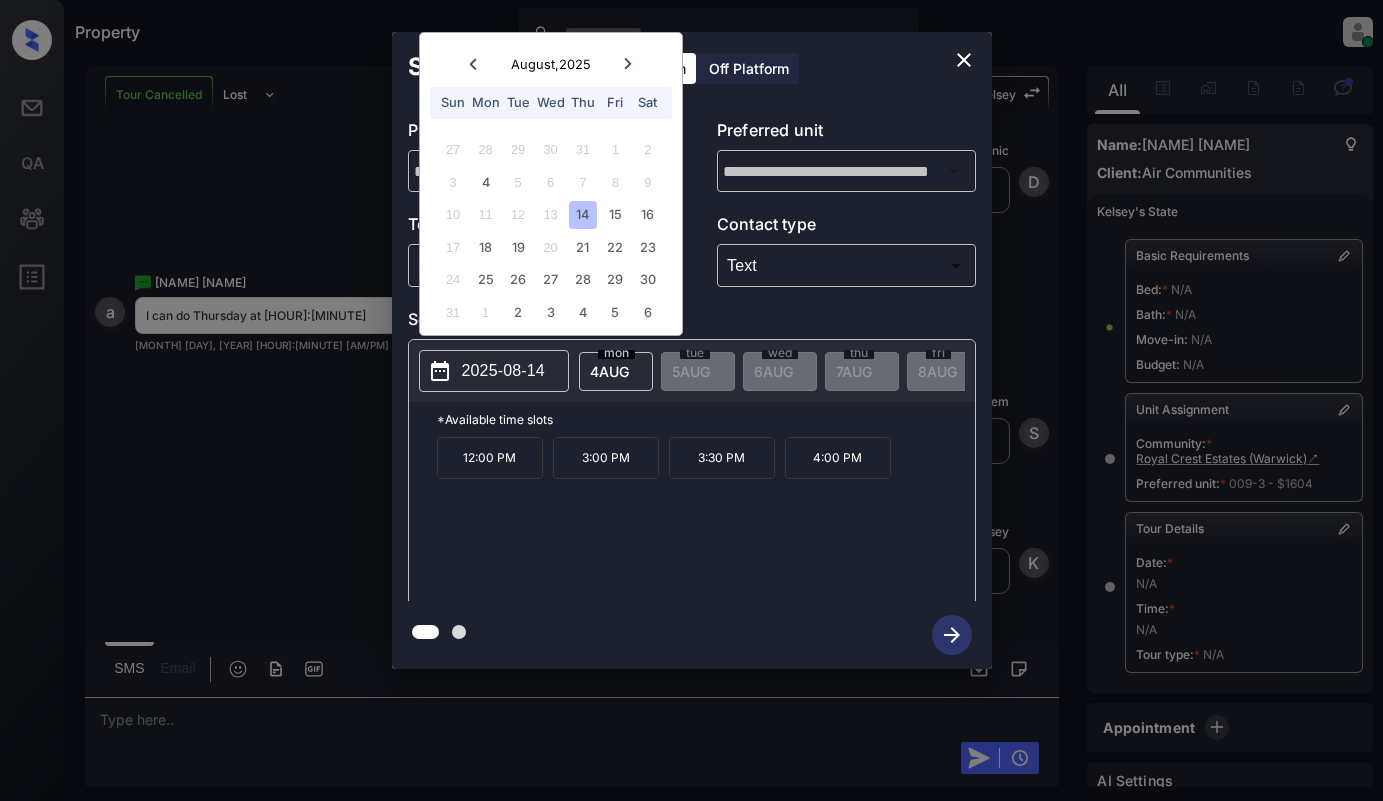 click on "3:00 PM" at bounding box center (606, 458) 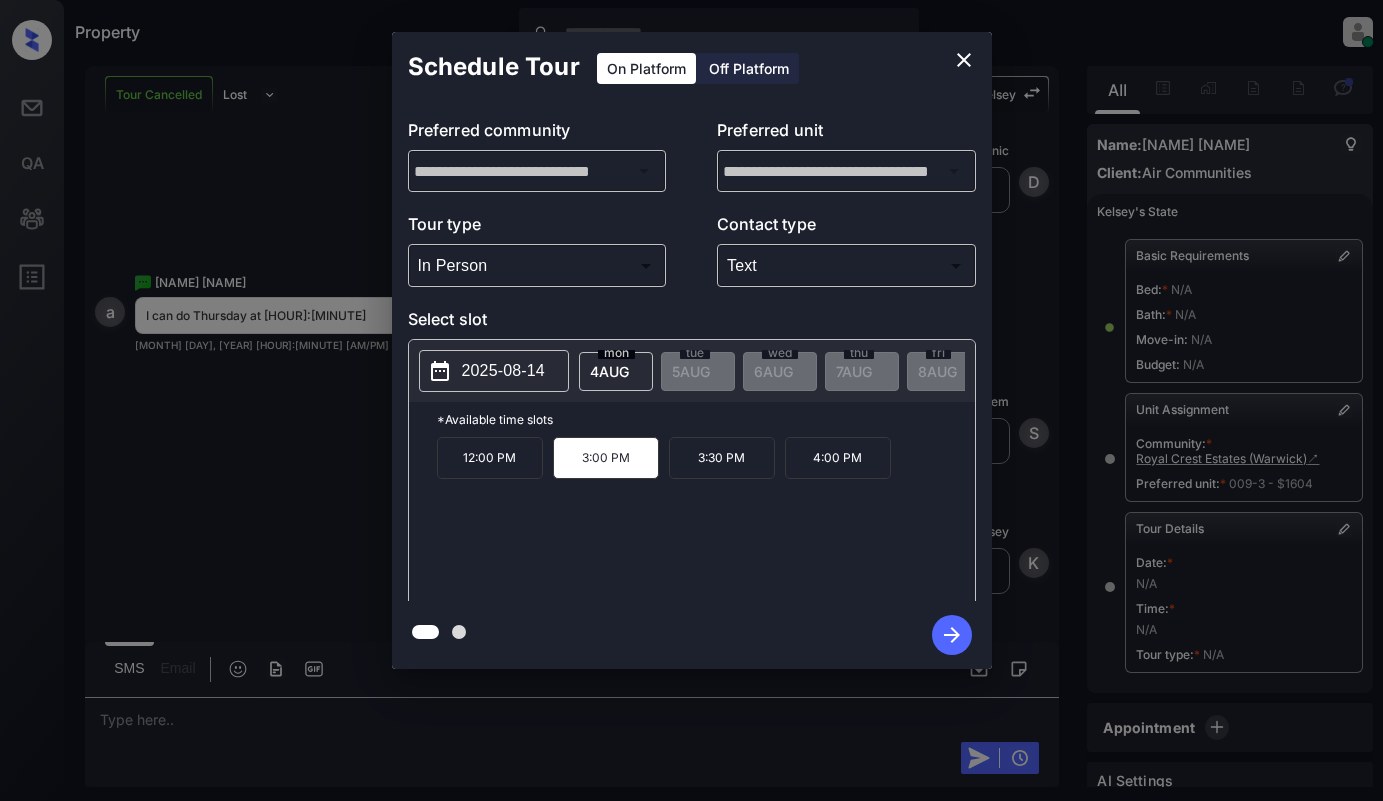 click 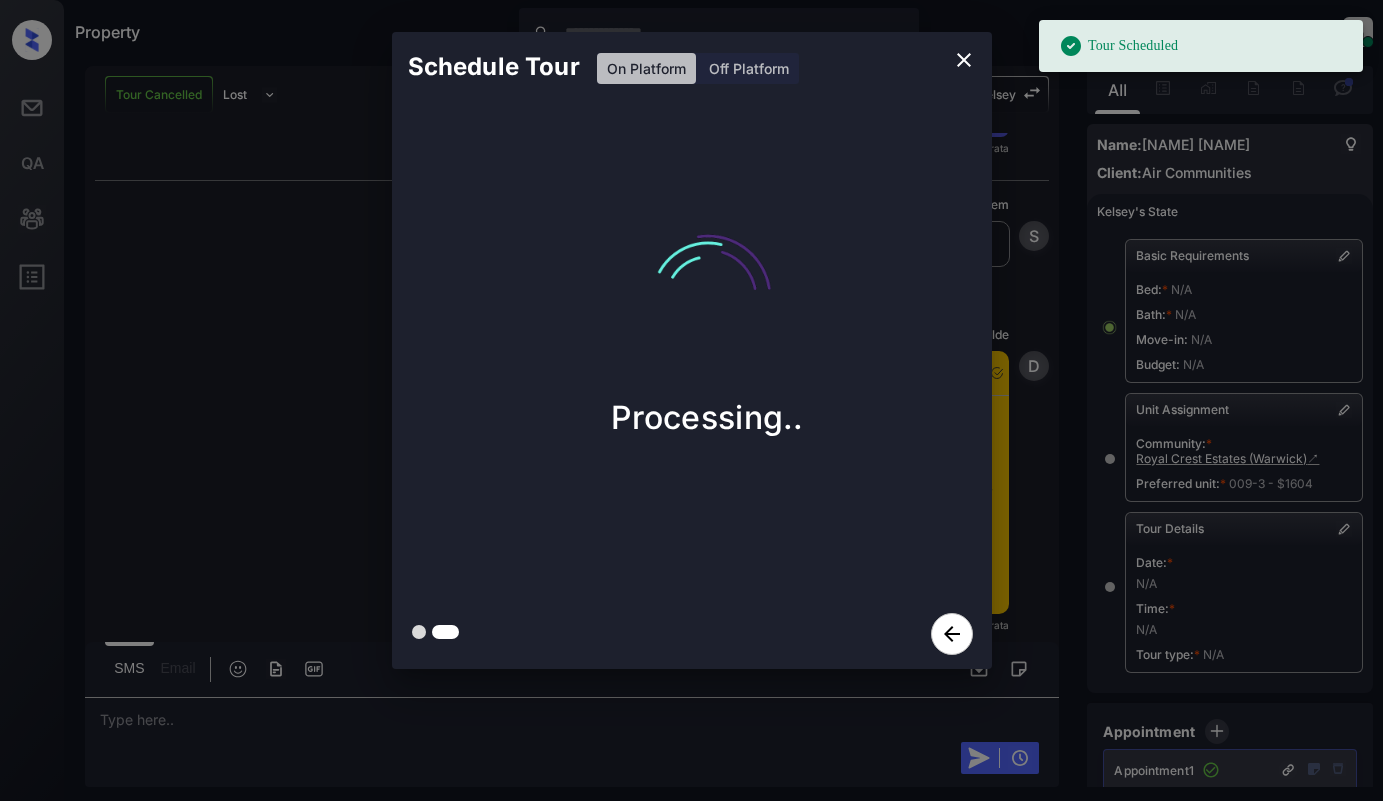 scroll, scrollTop: 19171, scrollLeft: 0, axis: vertical 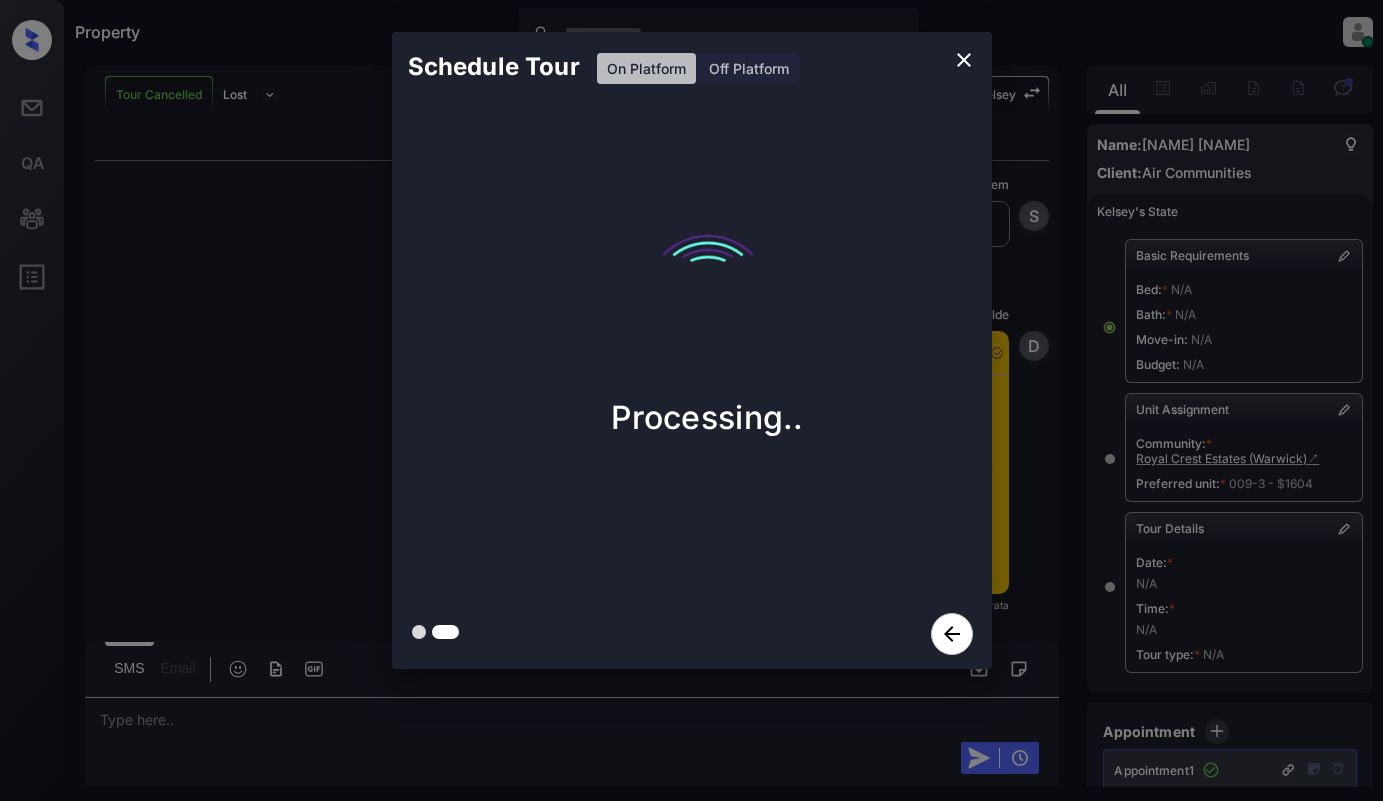 click on "Schedule Tour On Platform Off Platform Processing.." at bounding box center (691, 350) 